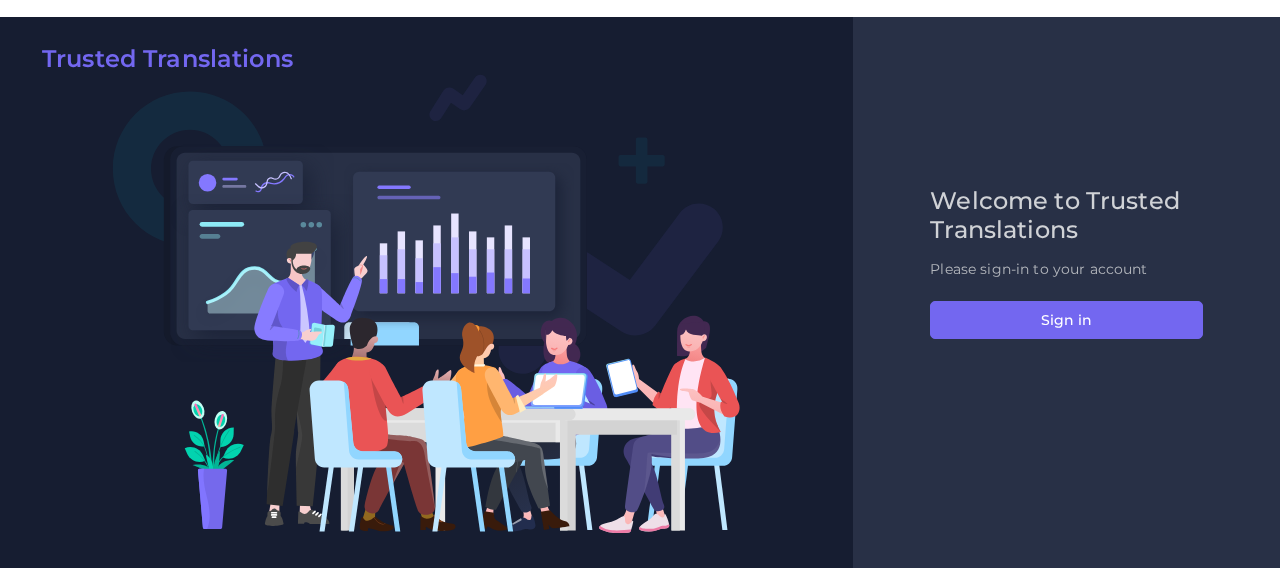 scroll, scrollTop: 0, scrollLeft: 0, axis: both 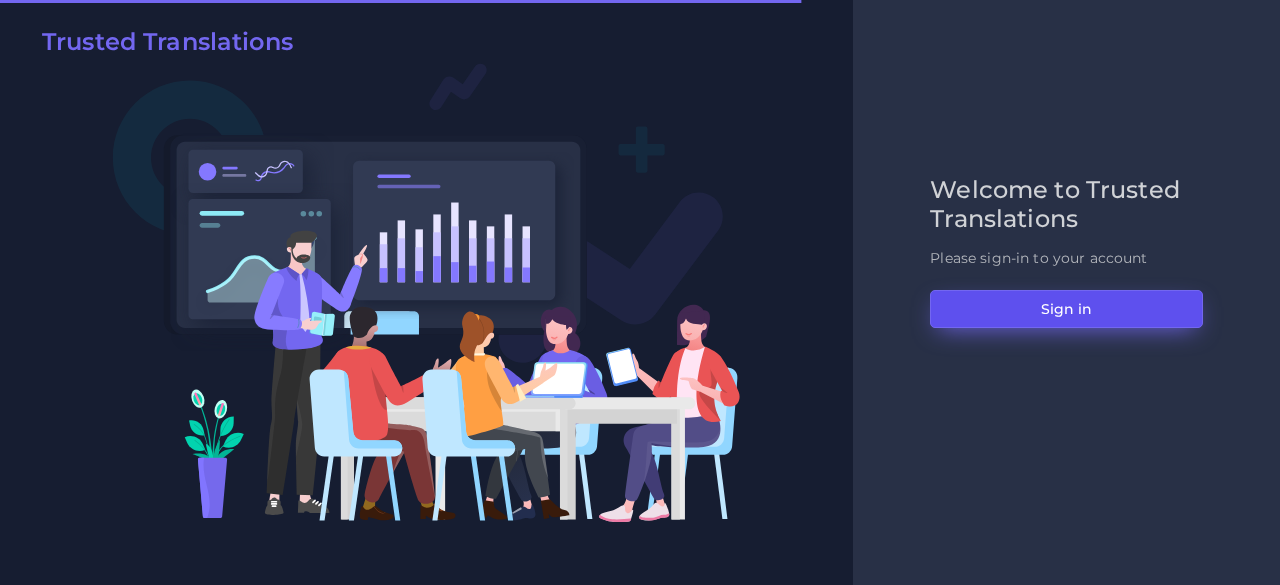 click on "Sign in" at bounding box center (1066, 309) 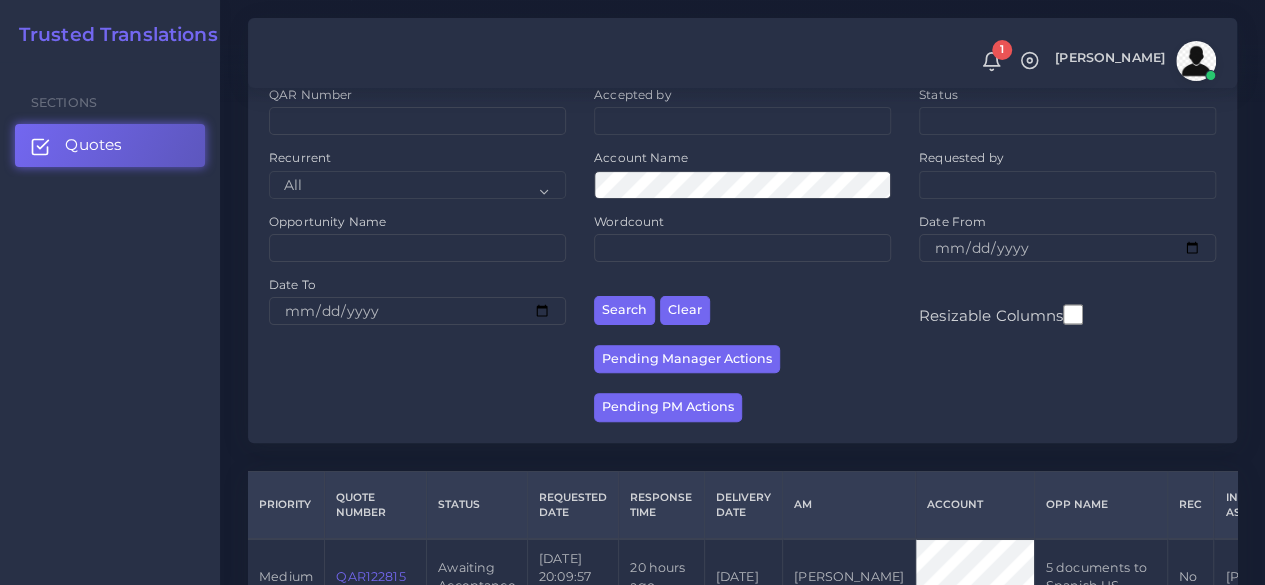 scroll, scrollTop: 400, scrollLeft: 0, axis: vertical 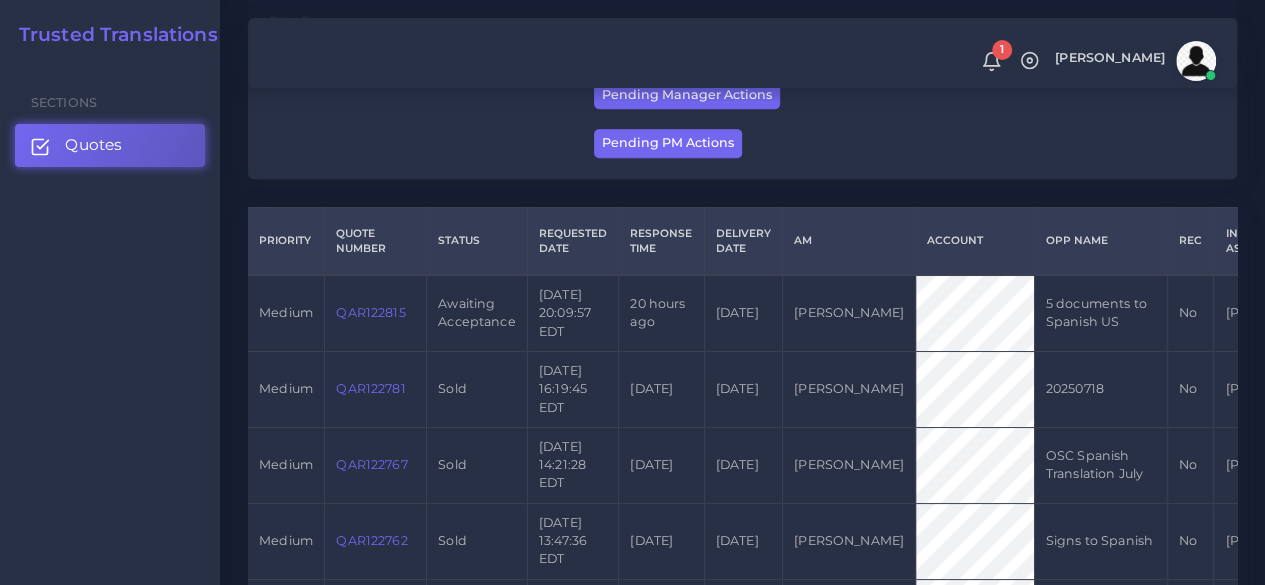 click on "QAR122815" at bounding box center [370, 312] 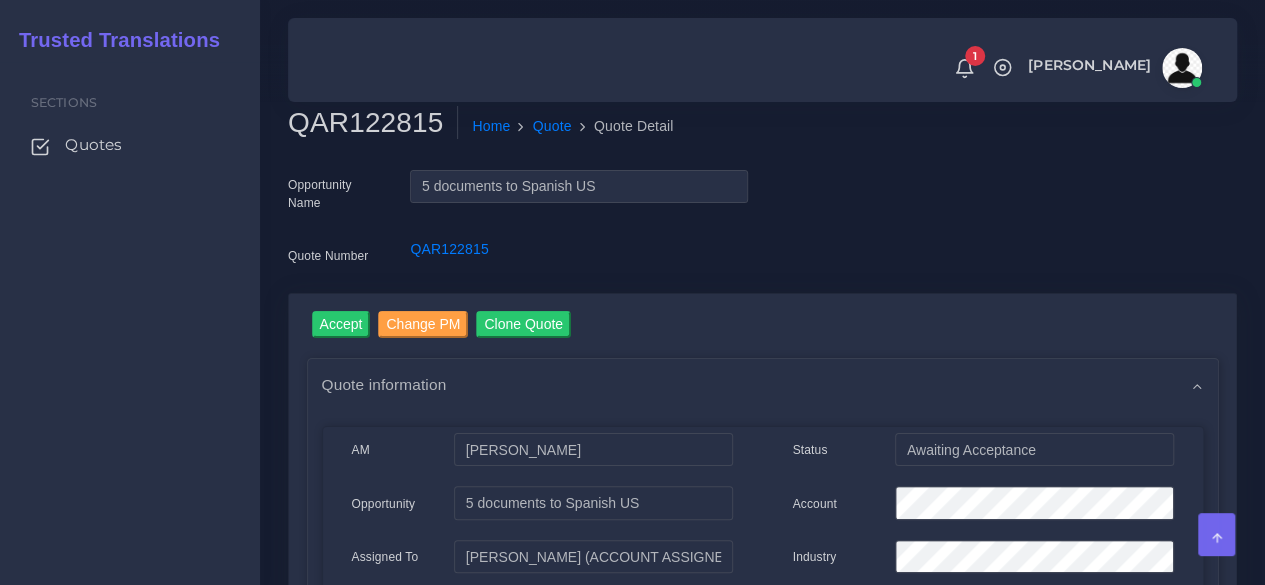 scroll, scrollTop: 0, scrollLeft: 0, axis: both 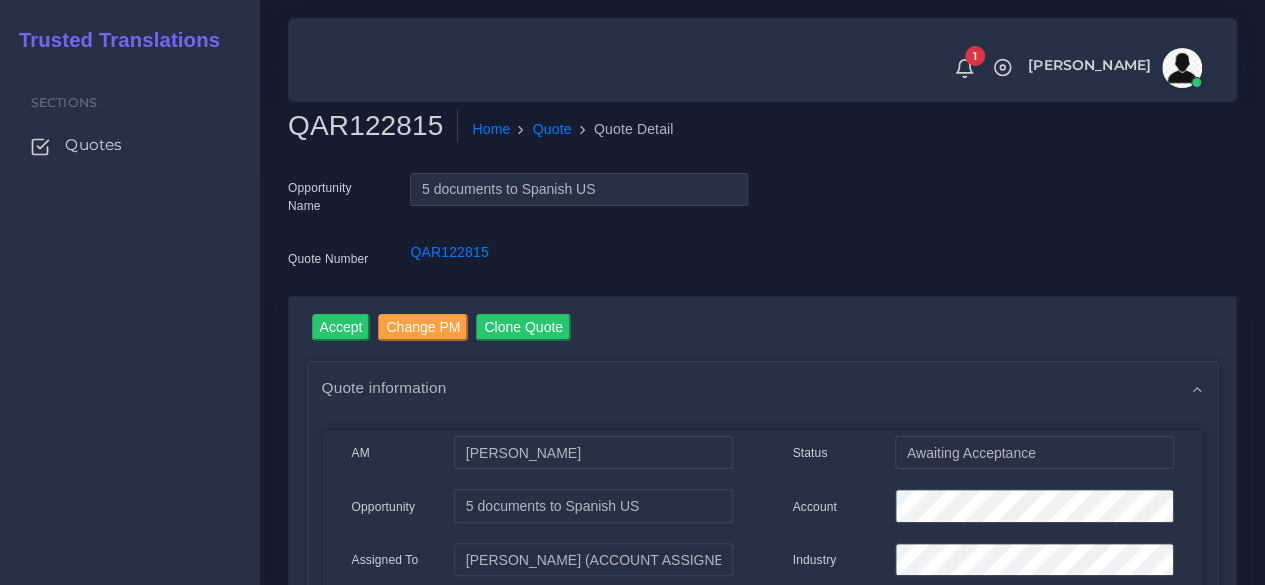 click on "QAR122815" at bounding box center (373, 126) 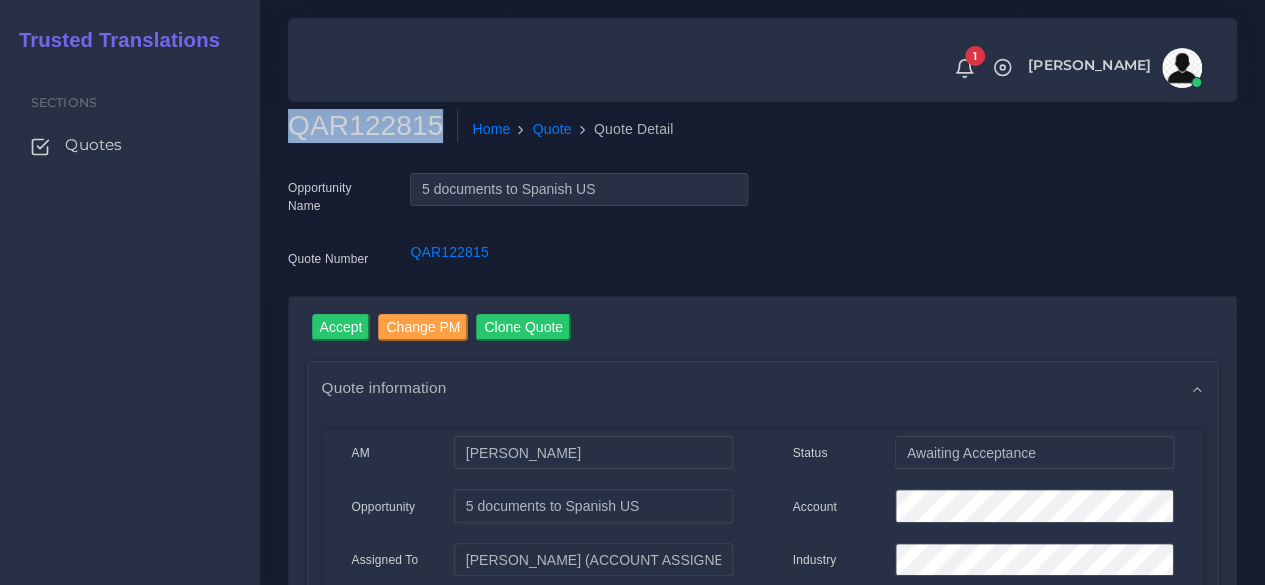 click on "QAR122815" at bounding box center [373, 126] 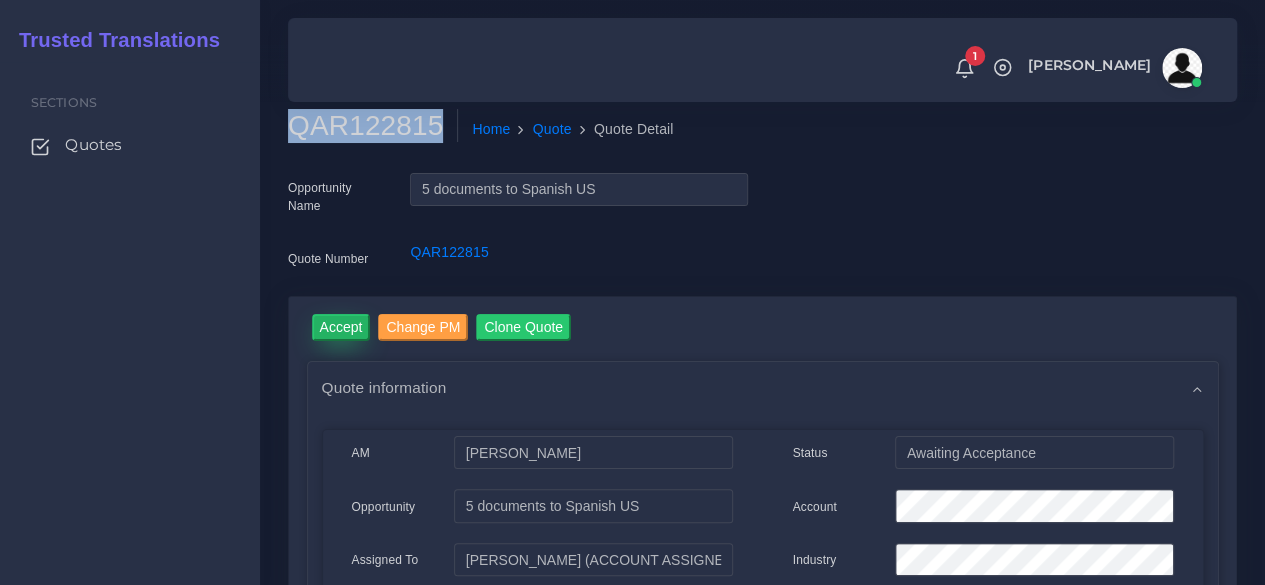 click on "Accept" at bounding box center [341, 327] 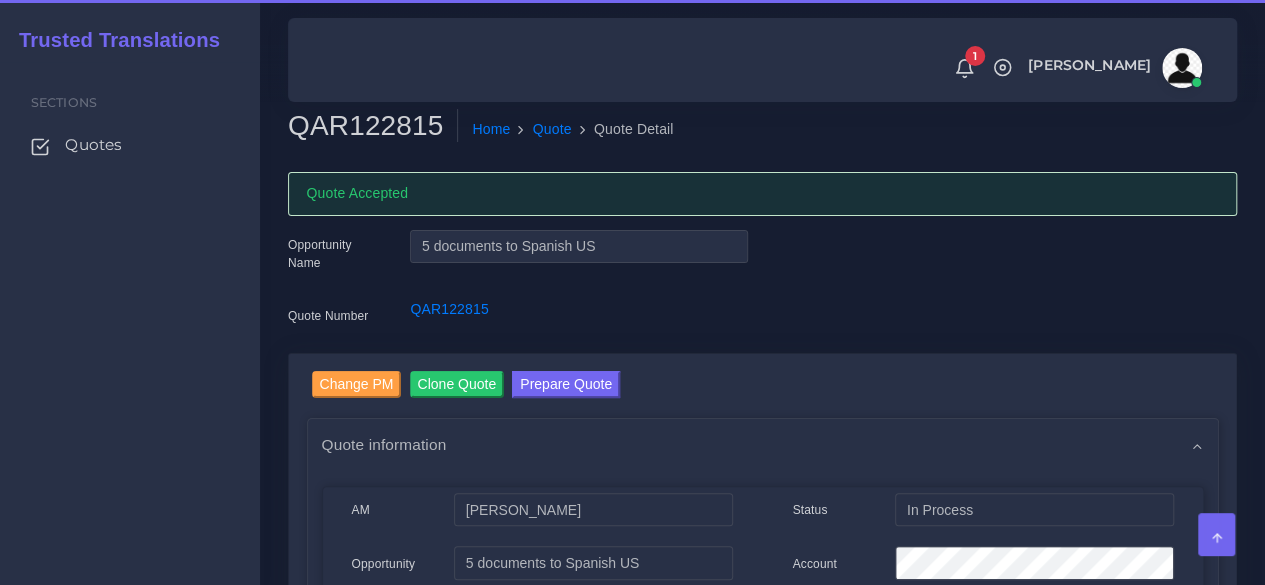scroll, scrollTop: 400, scrollLeft: 0, axis: vertical 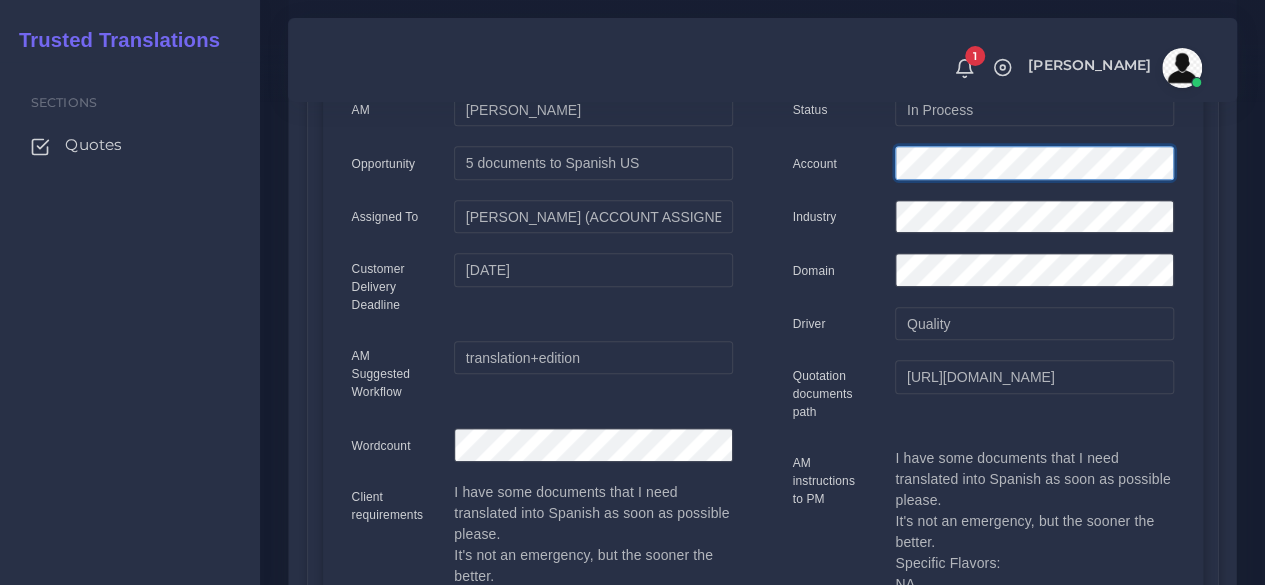 click at bounding box center [1034, 166] 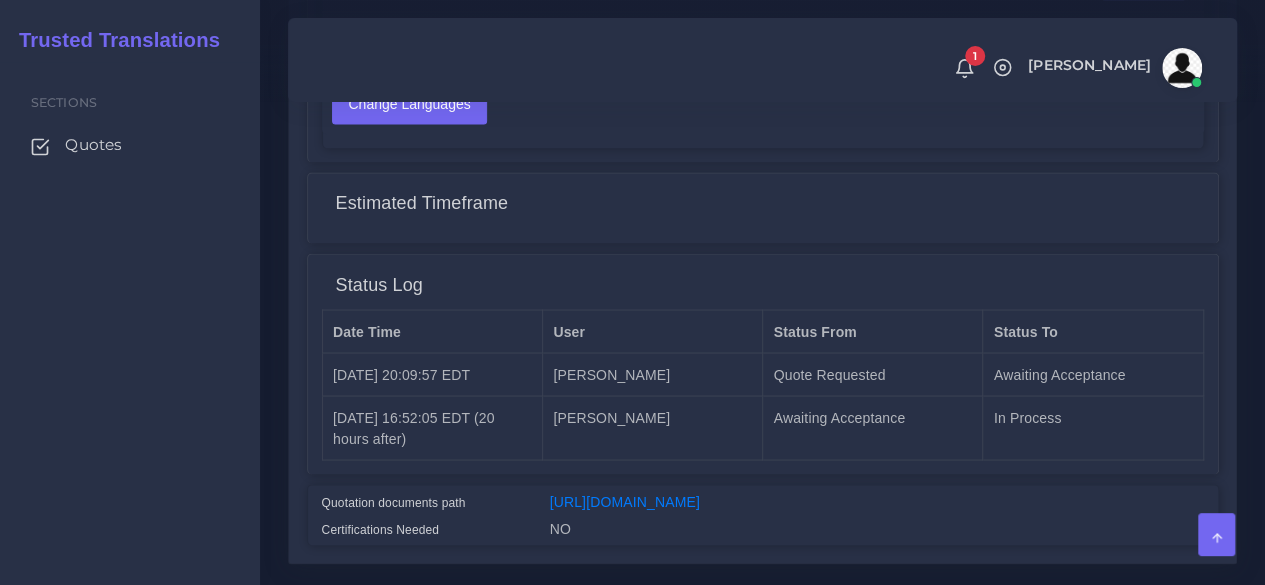 scroll, scrollTop: 1746, scrollLeft: 0, axis: vertical 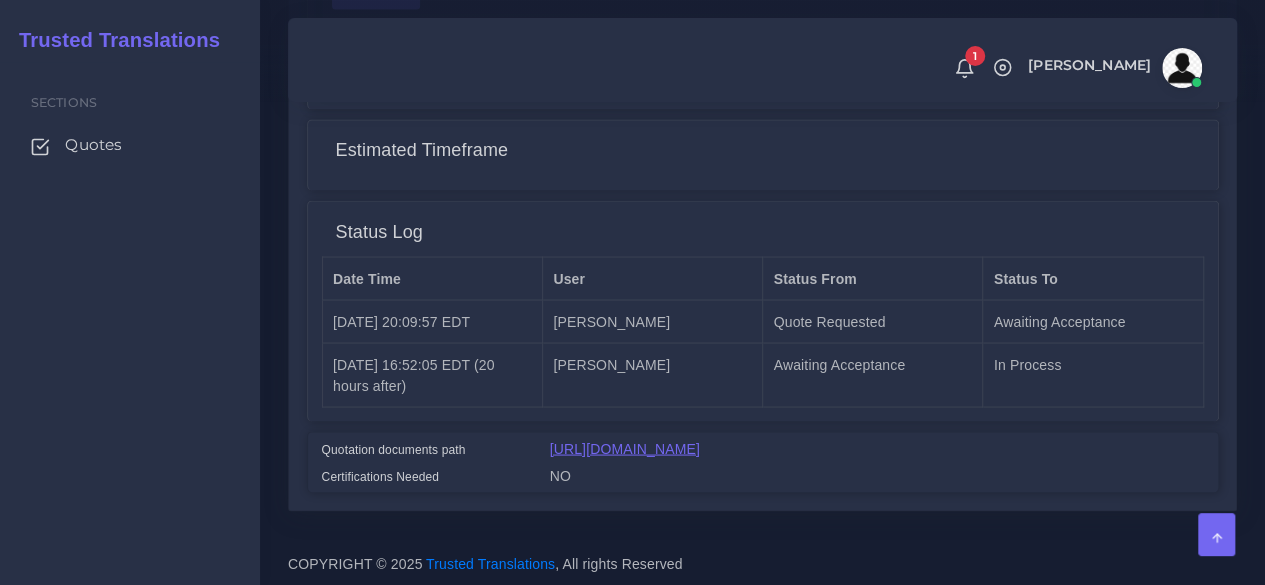 click on "[URL][DOMAIN_NAME]" at bounding box center (625, 448) 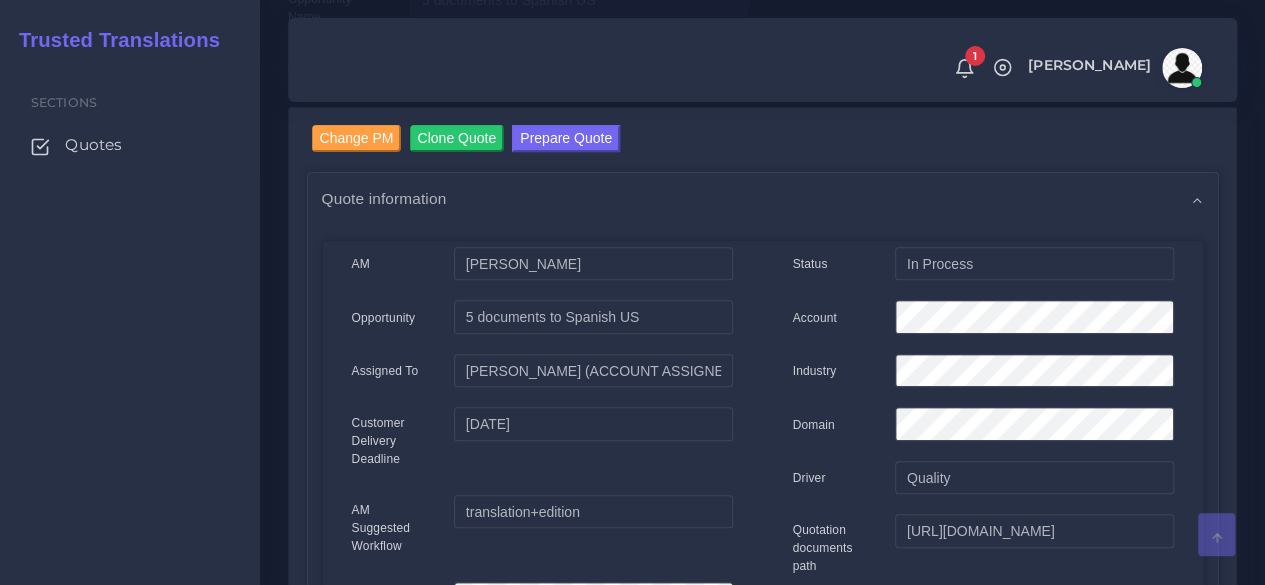 scroll, scrollTop: 0, scrollLeft: 0, axis: both 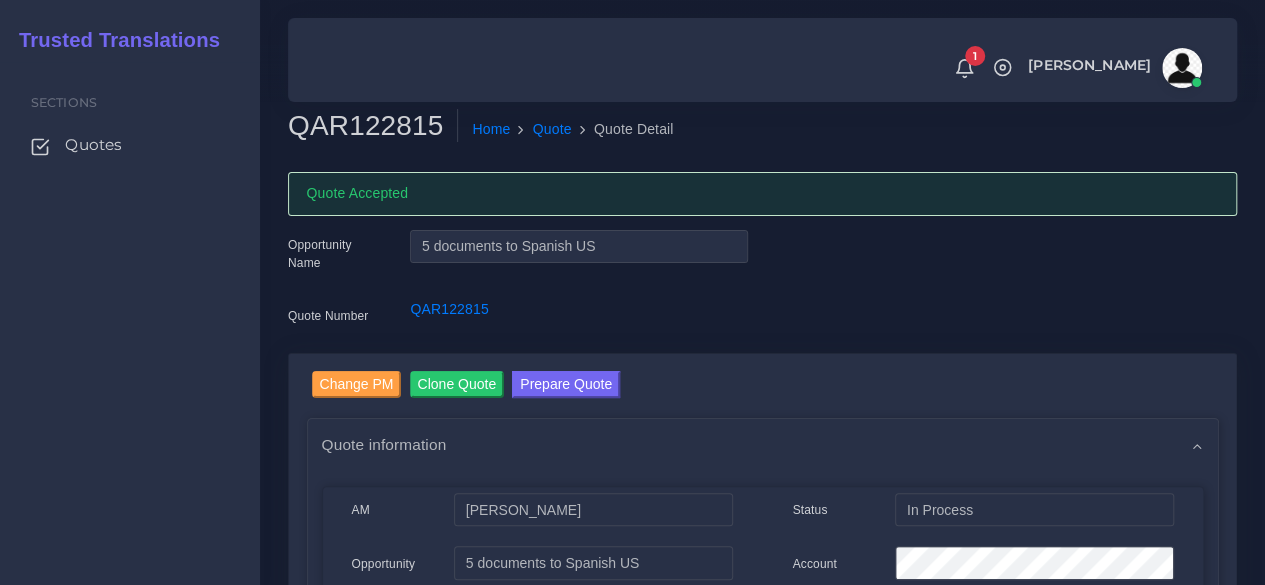 click on "QAR122815" at bounding box center (373, 126) 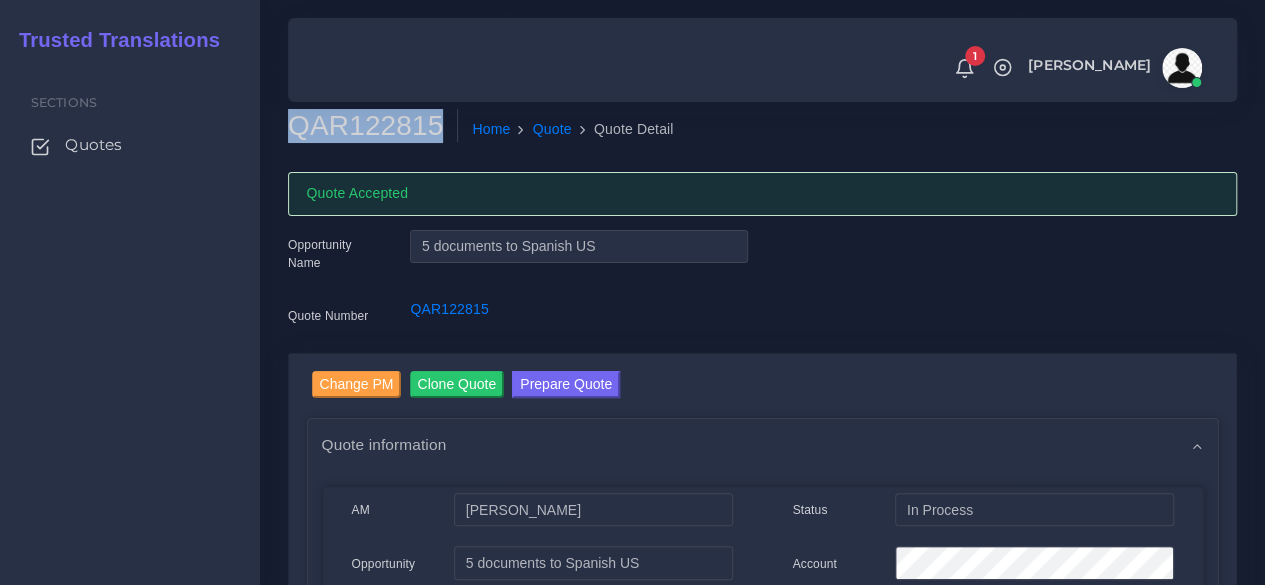 click on "QAR122815" at bounding box center (373, 126) 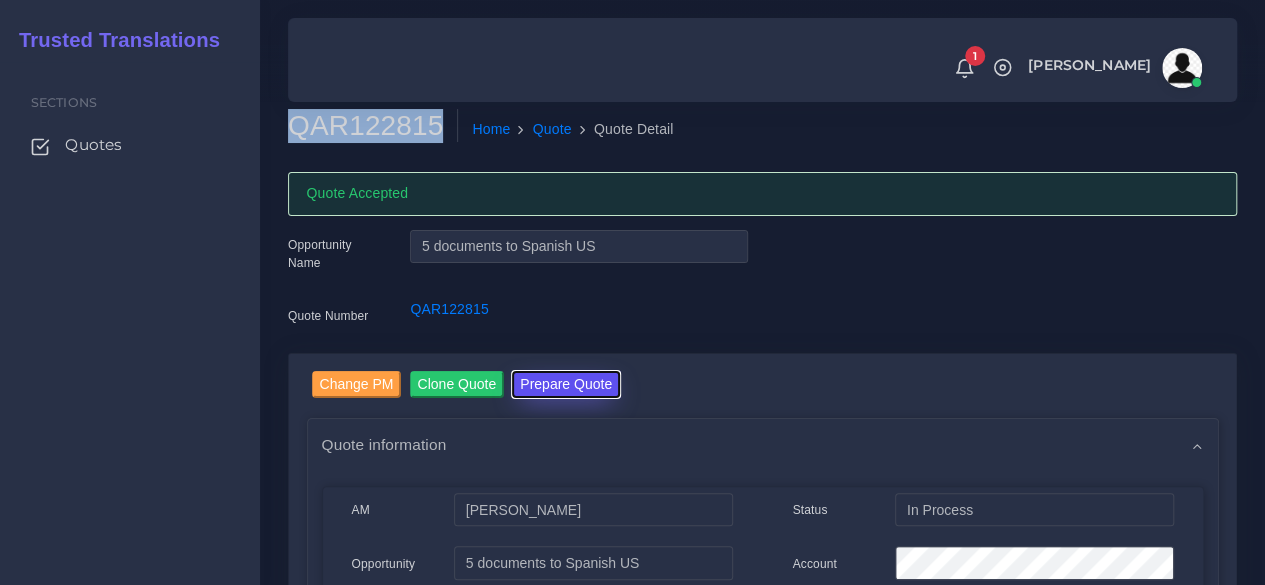 click on "Prepare Quote" at bounding box center (566, 384) 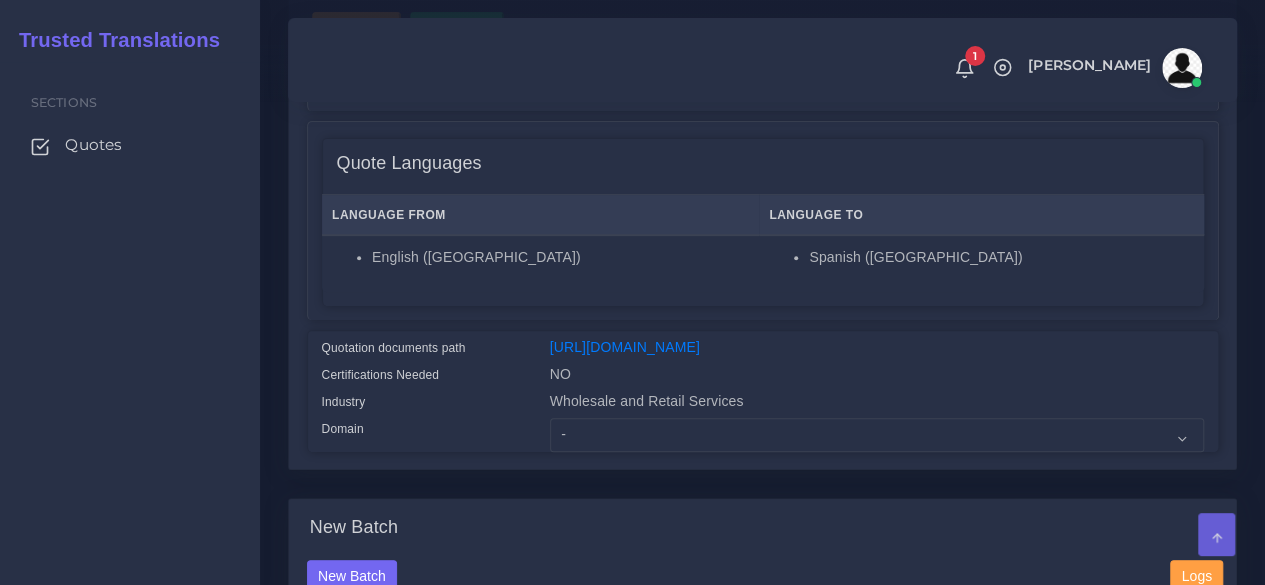 scroll, scrollTop: 500, scrollLeft: 0, axis: vertical 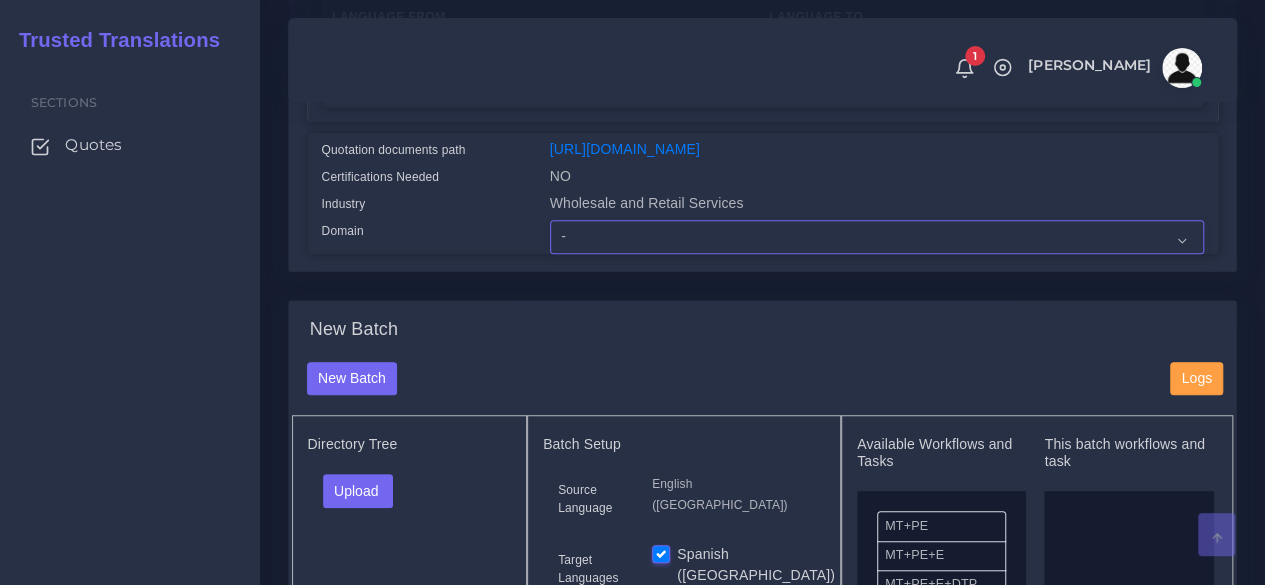 click on "-
Advertising and Media
Agriculture, Forestry and Fishing
Architecture, Building and Construction
Automotive
Chemicals
Computer Hardware
Computer Software
Consumer Electronics - Home appliances
Education
Energy, Water, Transportation and Utilities
Finance - Banking
Food Manufacturing and Services
Healthcare and Health Sciences
Hospitality, Leisure, Tourism and Arts
Human Resources - HR
Industrial Electronics
Industrial Manufacturing Insurance" at bounding box center [877, 237] 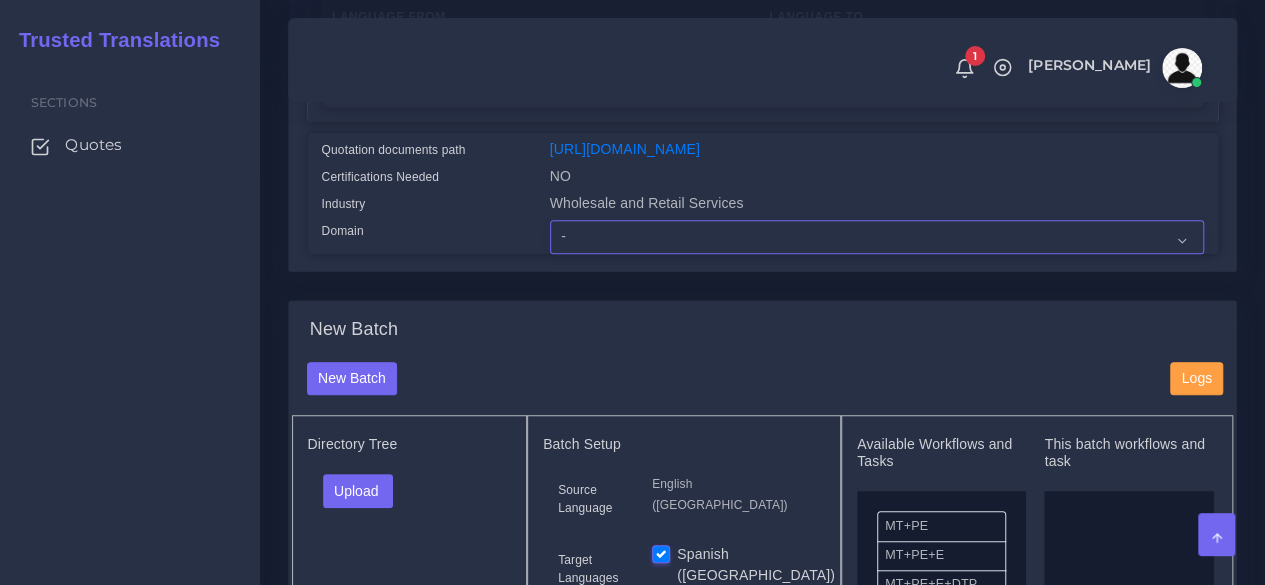 select on "Human Resources - HR" 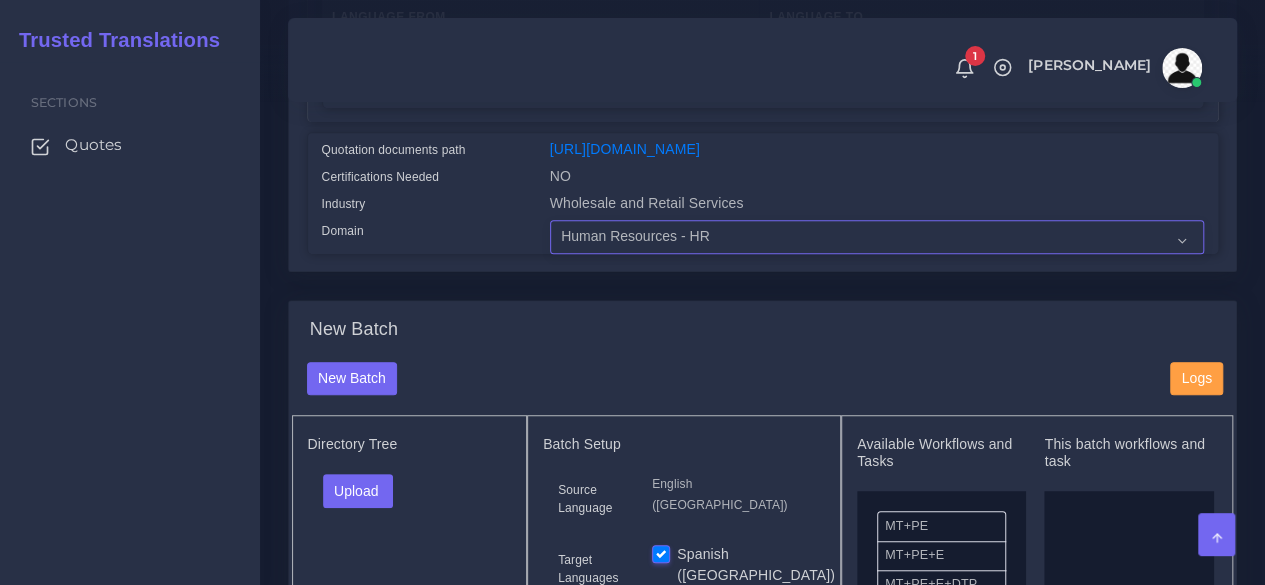 click on "-
Advertising and Media
Agriculture, Forestry and Fishing
Architecture, Building and Construction
Automotive
Chemicals
Computer Hardware
Computer Software
Consumer Electronics - Home appliances
Education
Energy, Water, Transportation and Utilities
Finance - Banking
Food Manufacturing and Services
Healthcare and Health Sciences
Hospitality, Leisure, Tourism and Arts
Human Resources - HR
Industrial Electronics
Industrial Manufacturing Insurance" at bounding box center [877, 237] 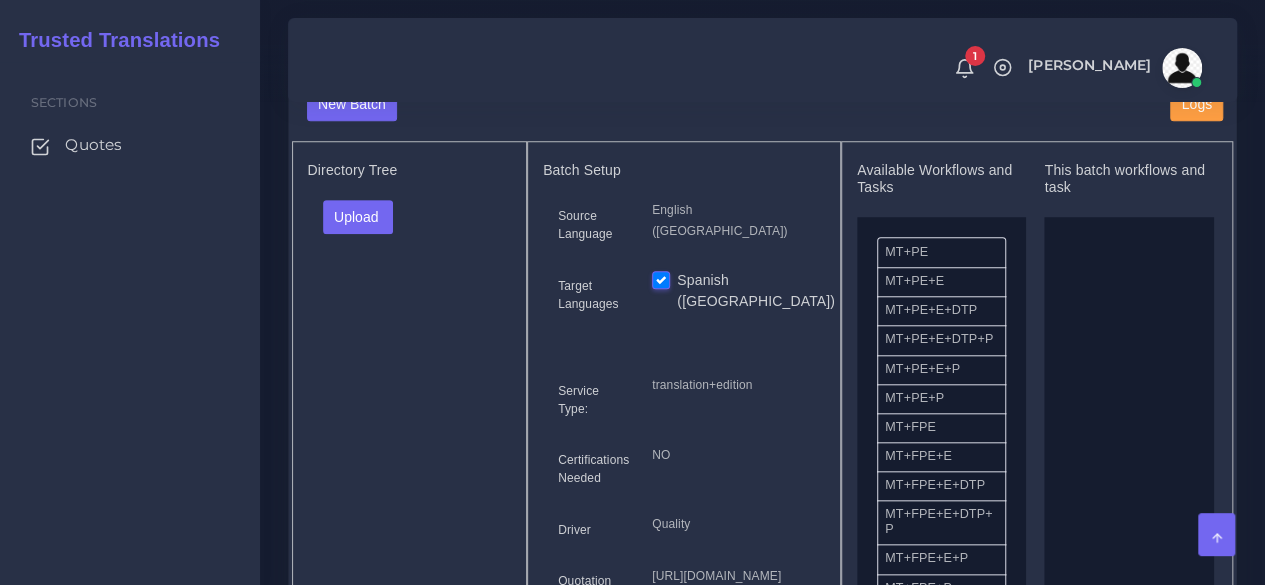 scroll, scrollTop: 800, scrollLeft: 0, axis: vertical 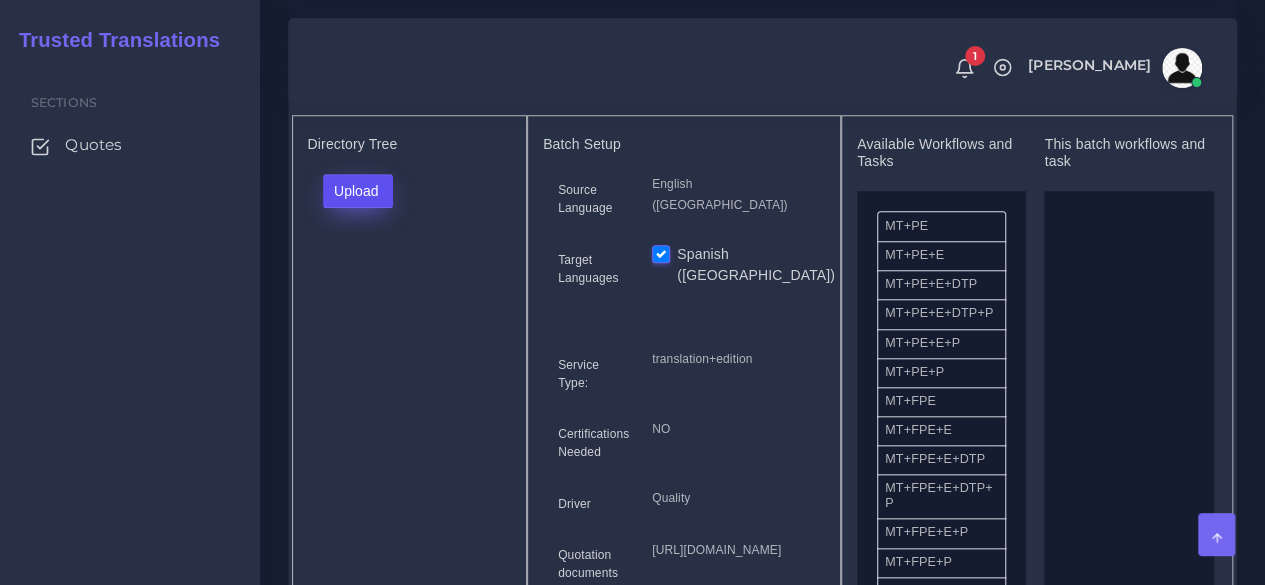 click on "Upload" at bounding box center (358, 191) 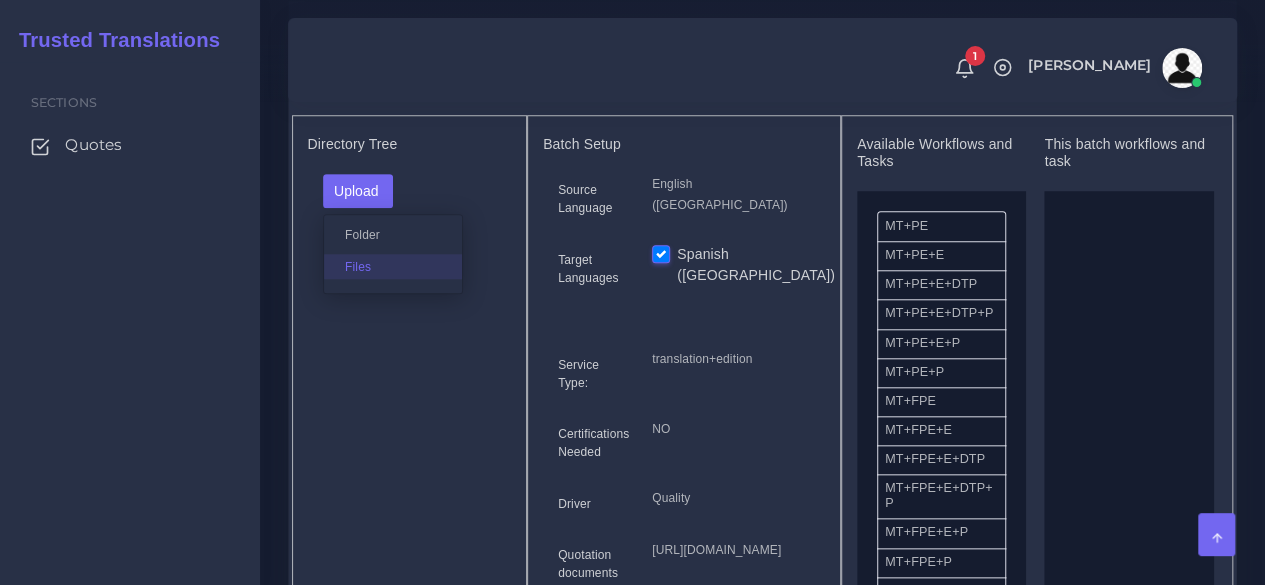 click on "Files" at bounding box center [393, 266] 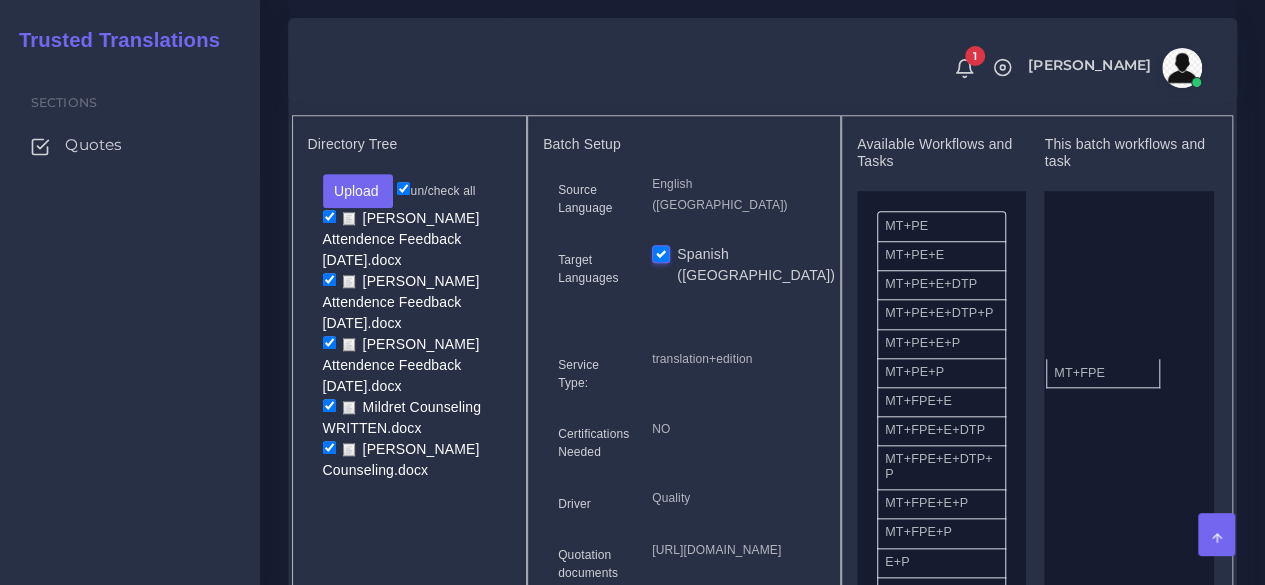 drag, startPoint x: 936, startPoint y: 443, endPoint x: 1108, endPoint y: 398, distance: 177.7892 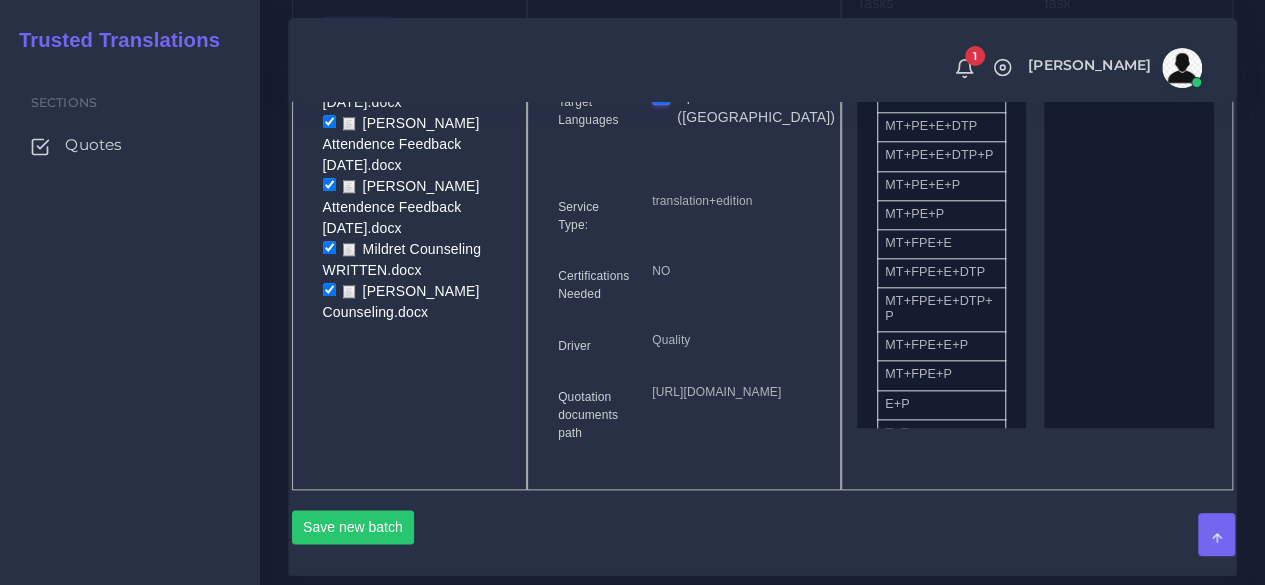 scroll, scrollTop: 1000, scrollLeft: 0, axis: vertical 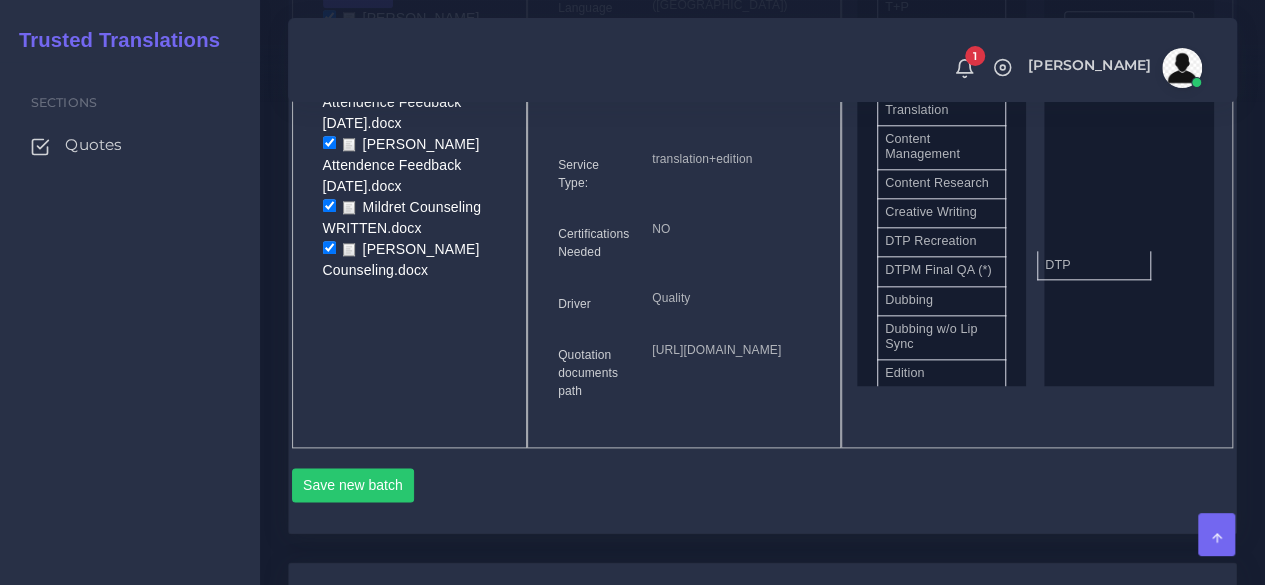 drag, startPoint x: 932, startPoint y: 303, endPoint x: 1094, endPoint y: 303, distance: 162 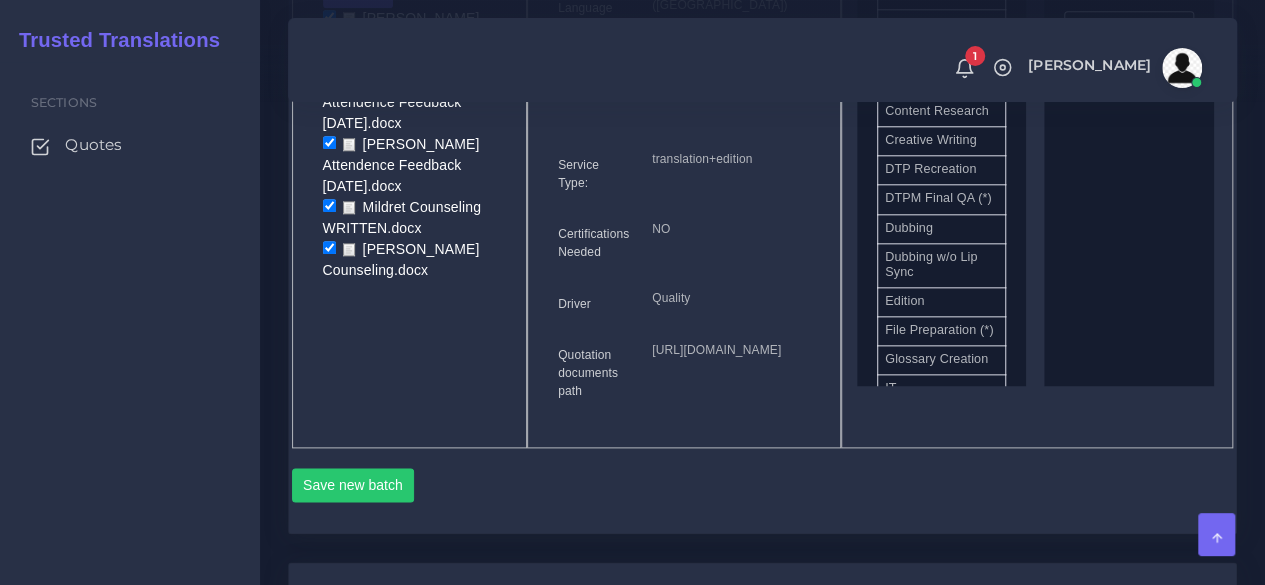 scroll, scrollTop: 400, scrollLeft: 0, axis: vertical 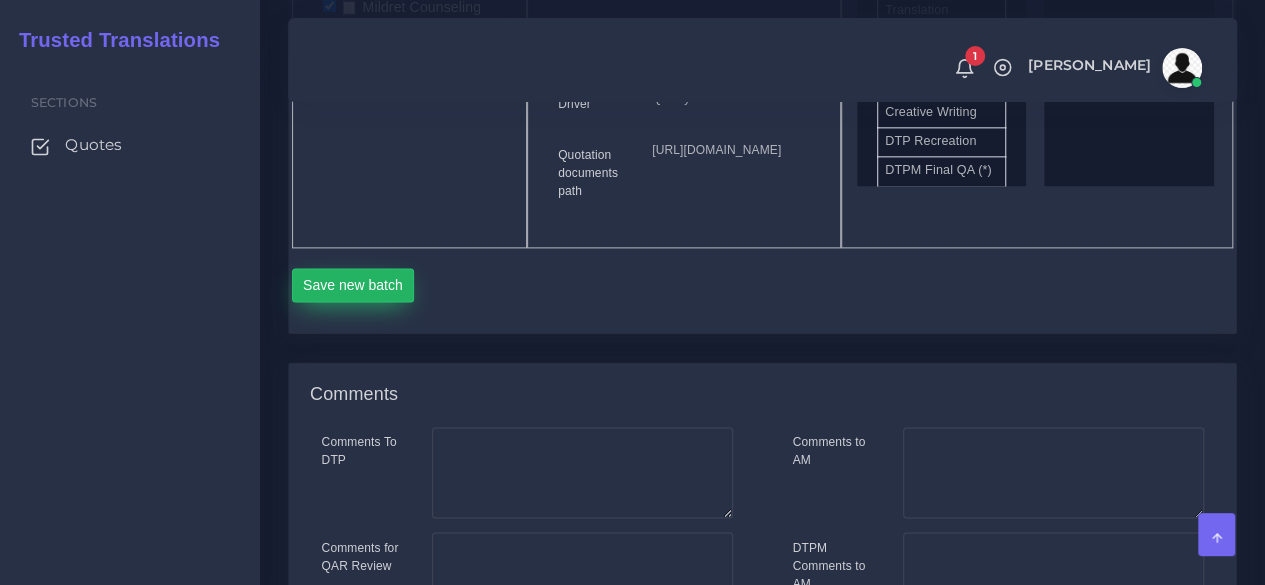 click on "Save new batch" at bounding box center [353, 285] 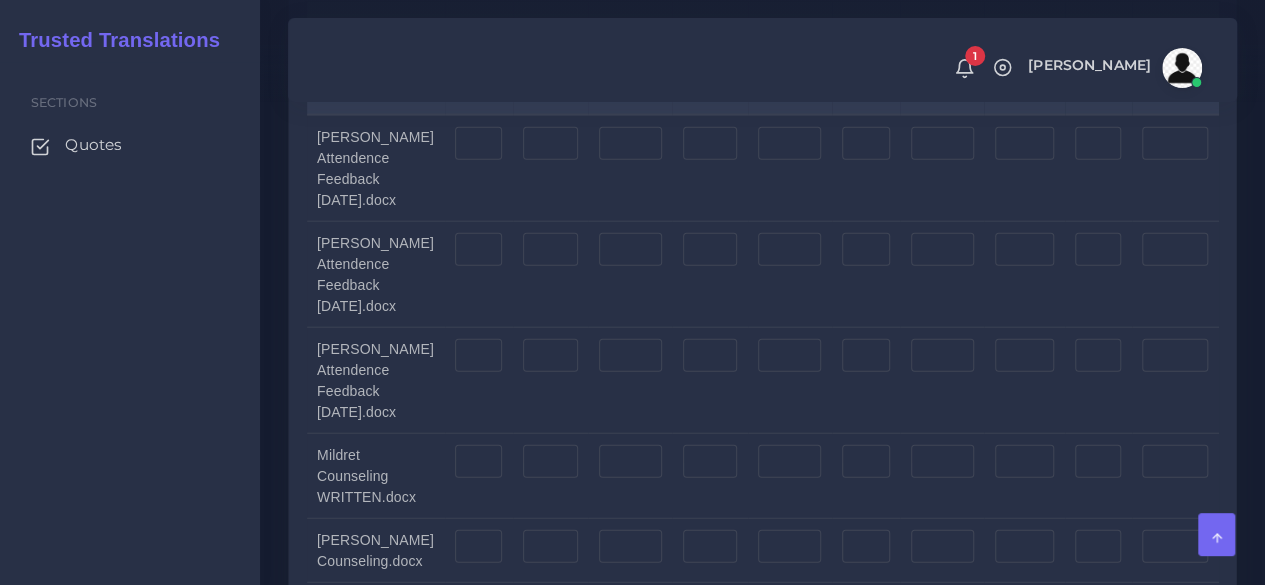 scroll, scrollTop: 2300, scrollLeft: 0, axis: vertical 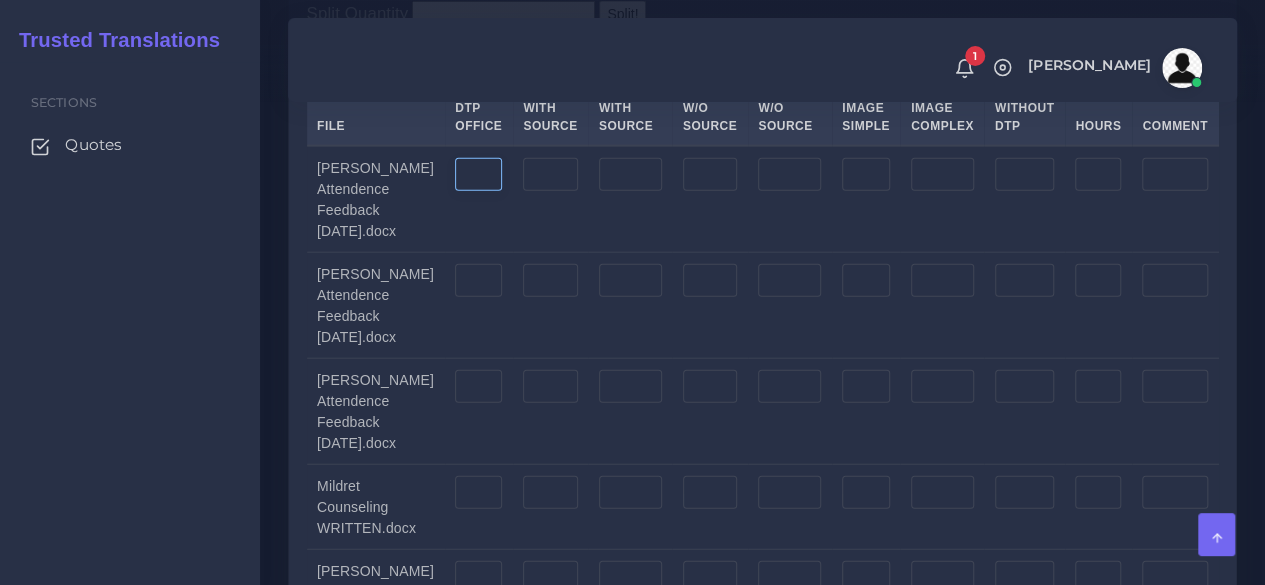 click at bounding box center [478, 175] 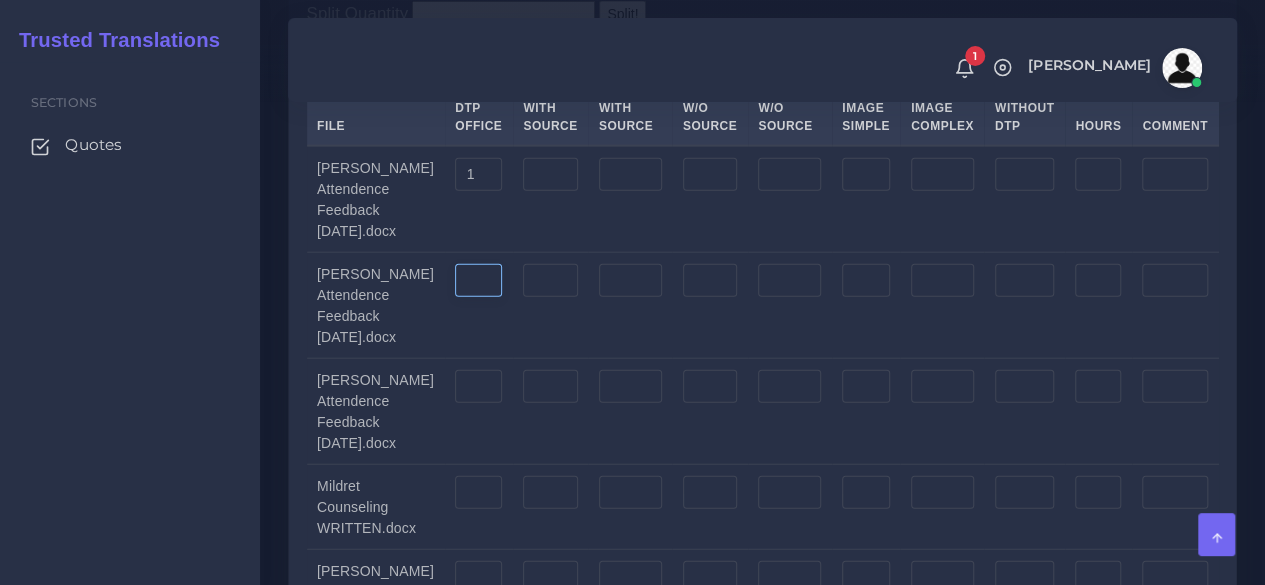 click at bounding box center (478, 281) 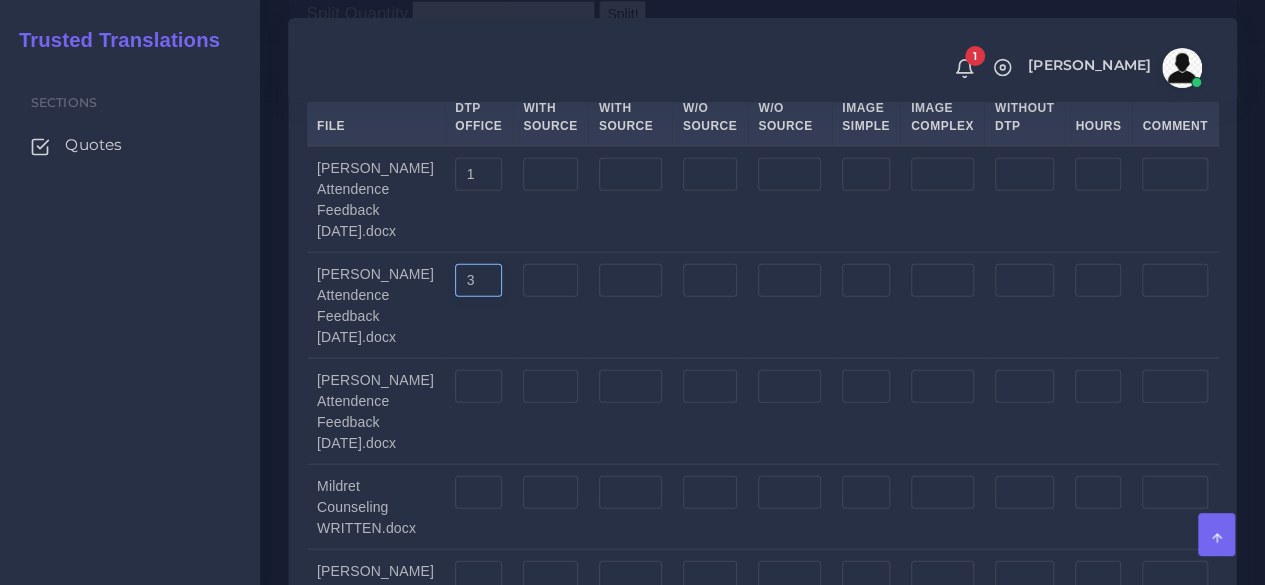 type on "3" 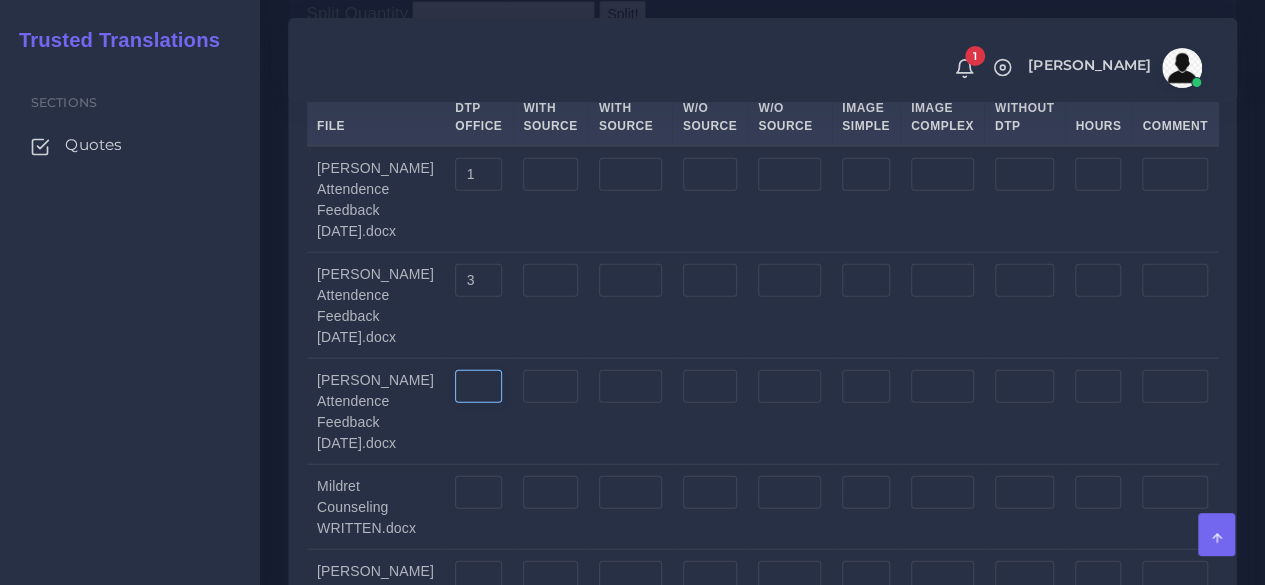 click at bounding box center [478, 387] 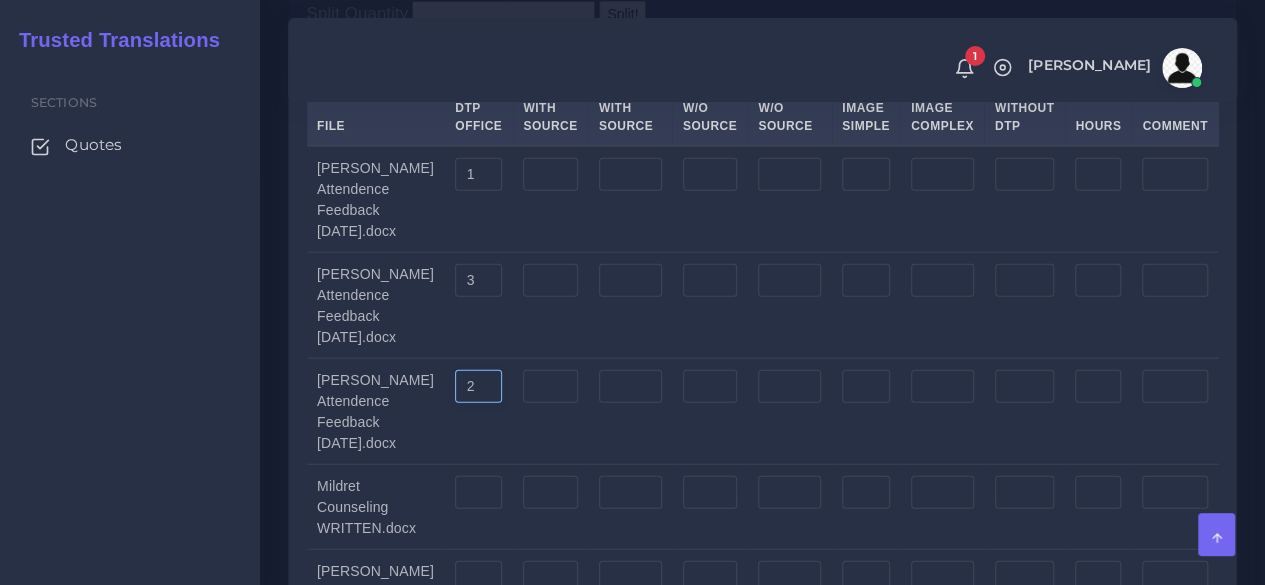 type on "2" 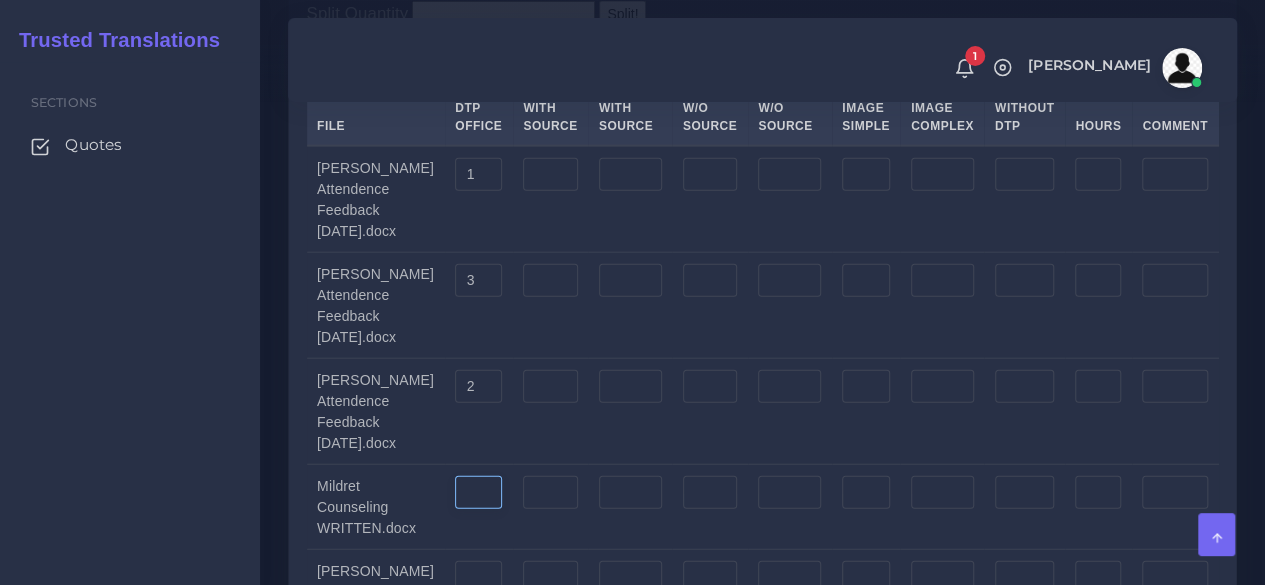 click at bounding box center (478, 493) 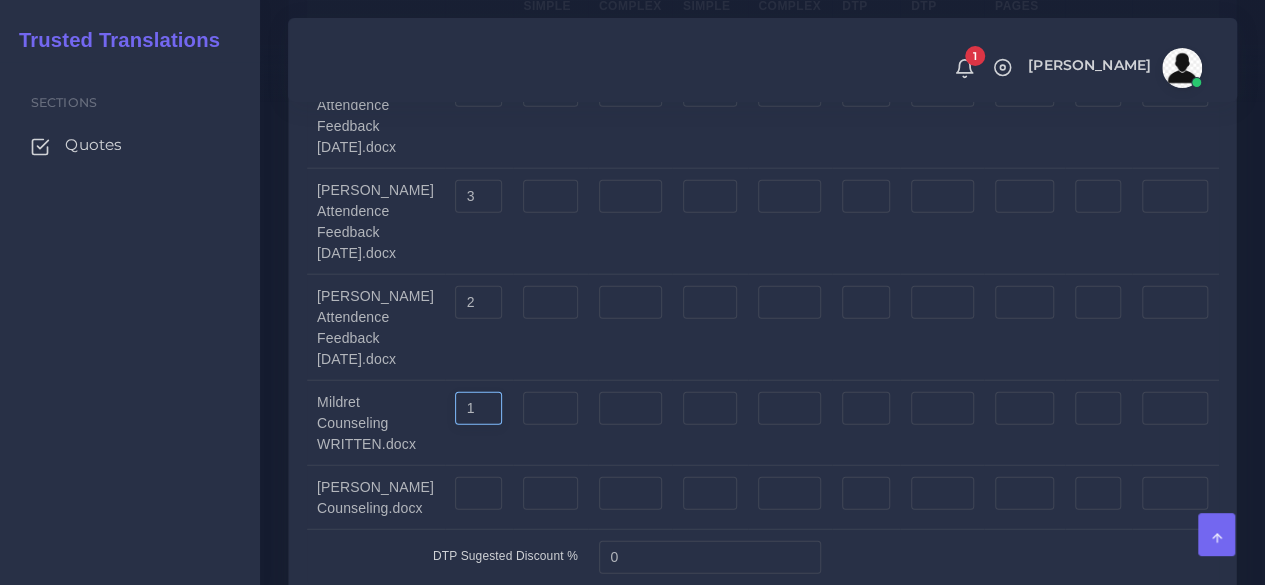 scroll, scrollTop: 2500, scrollLeft: 0, axis: vertical 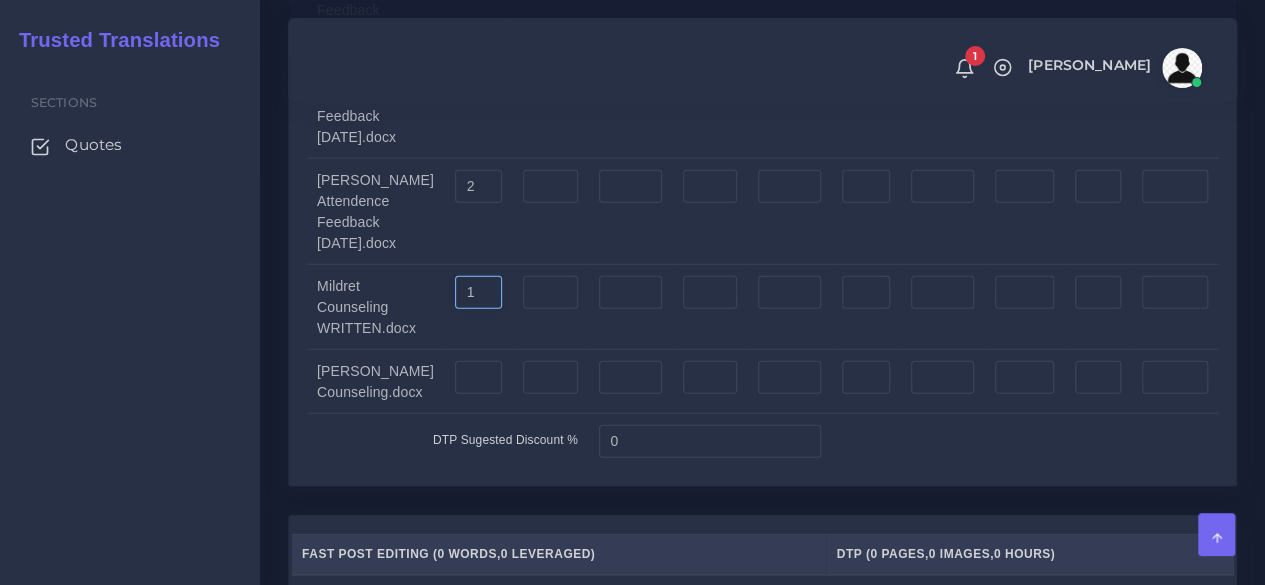 type on "1" 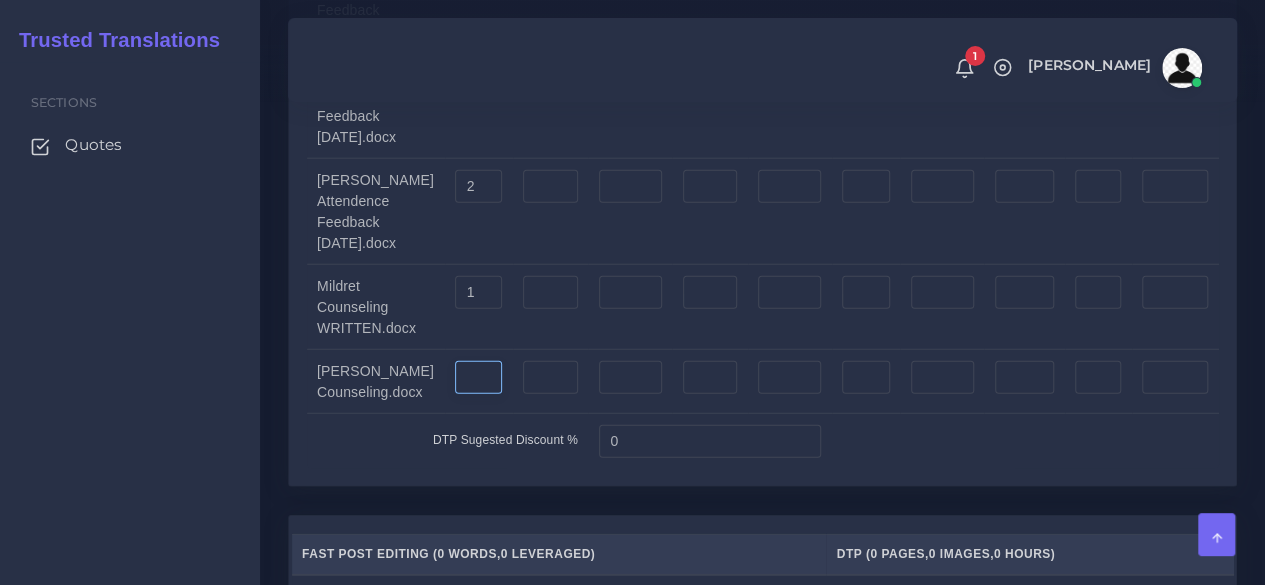 click at bounding box center (478, 378) 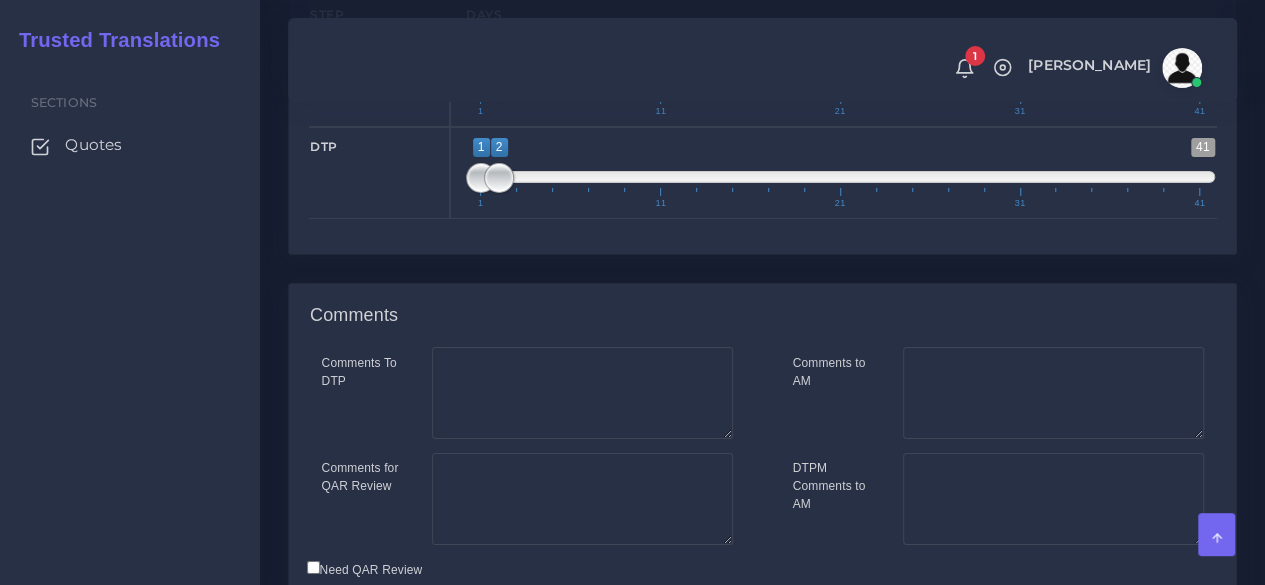scroll, scrollTop: 3521, scrollLeft: 0, axis: vertical 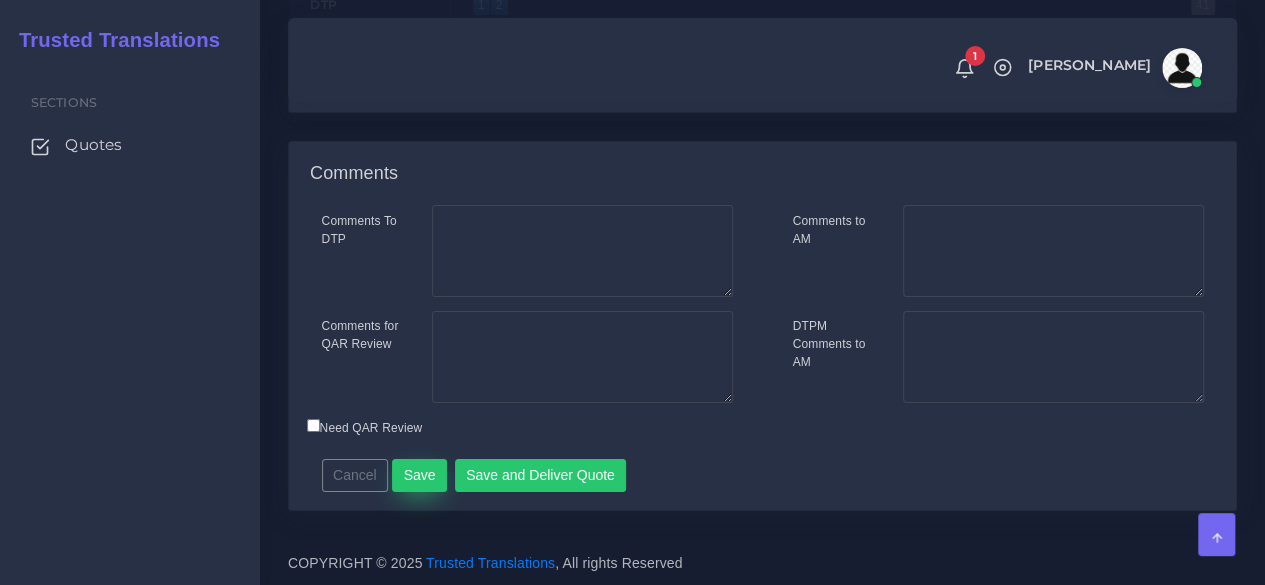 type on "3" 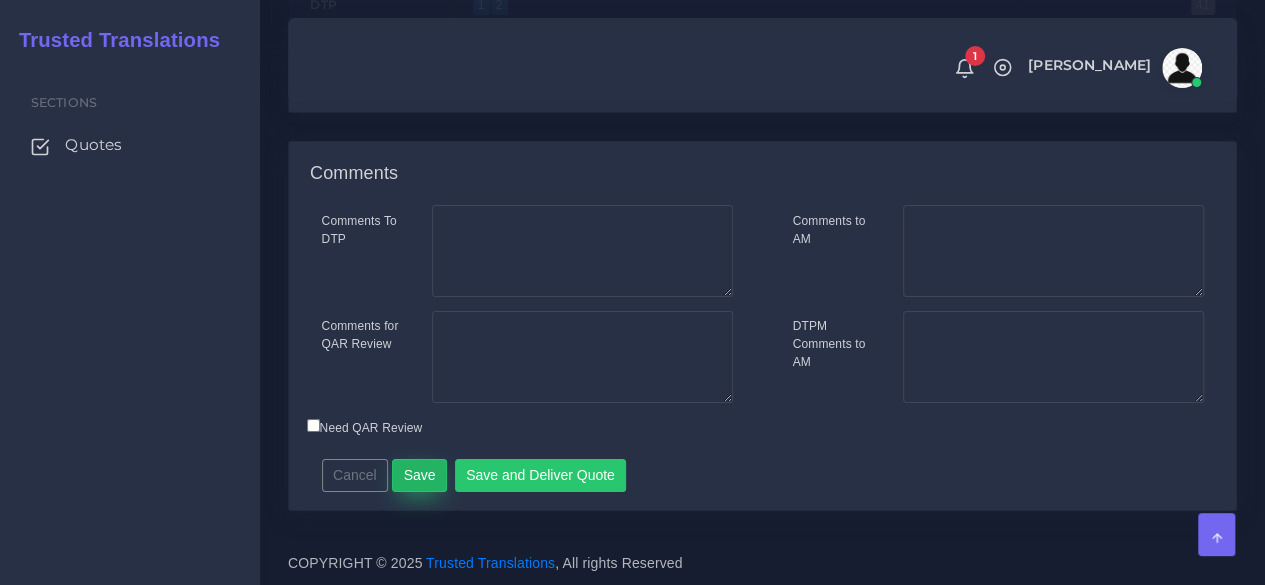 click on "Save" at bounding box center (419, 476) 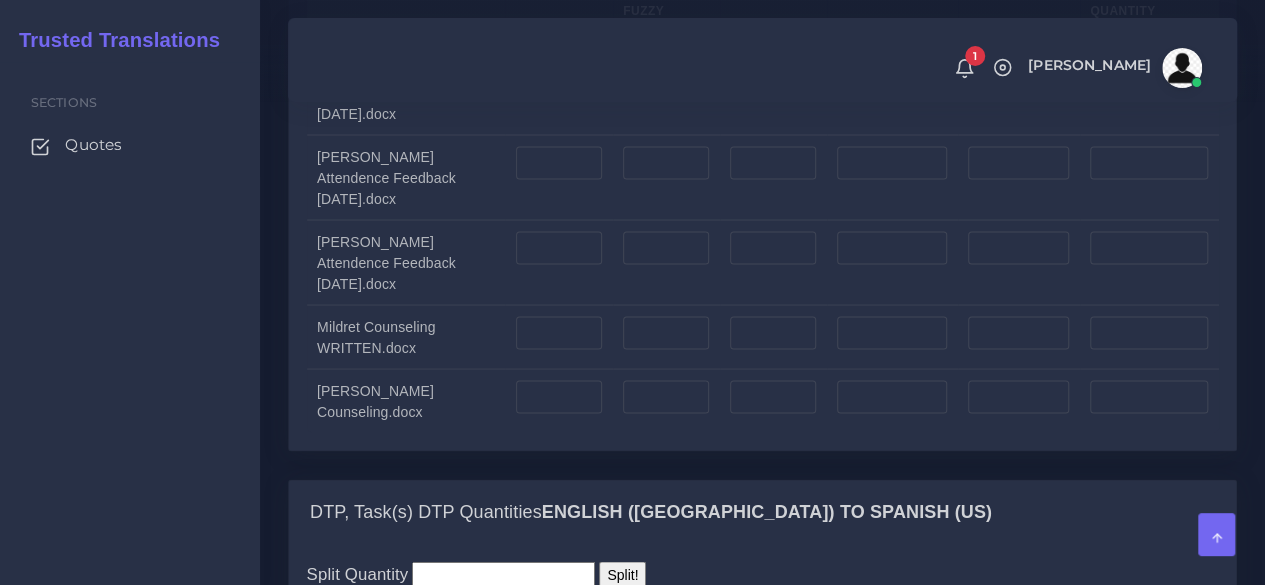 scroll, scrollTop: 1800, scrollLeft: 0, axis: vertical 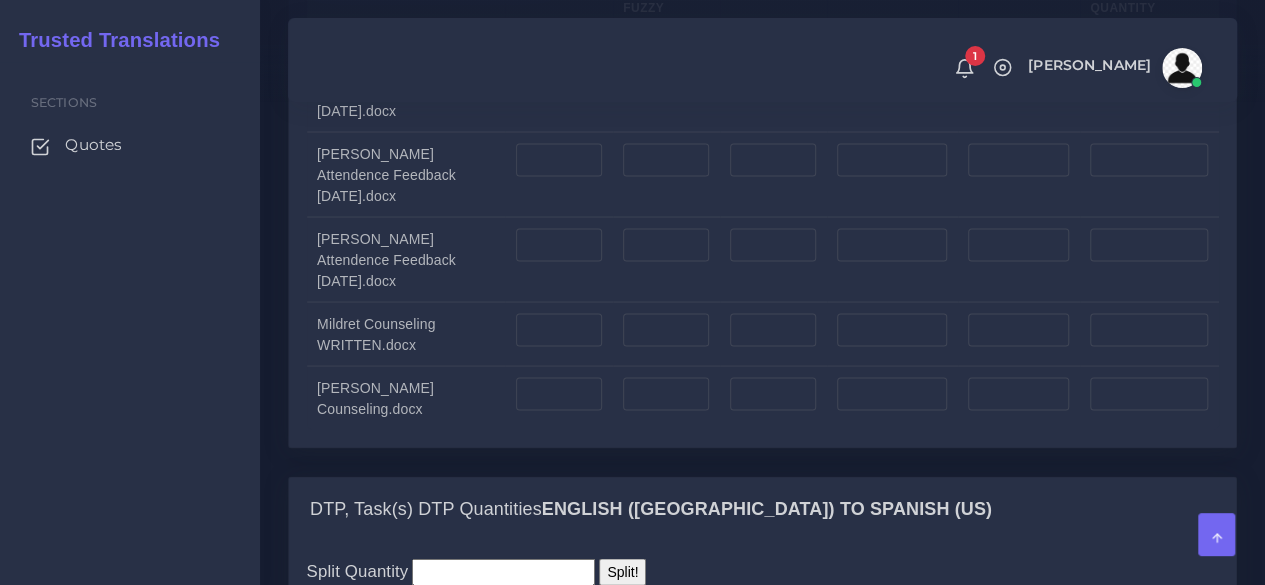click on "Upload WC from MemSource/Trados CSV" at bounding box center (432, -34) 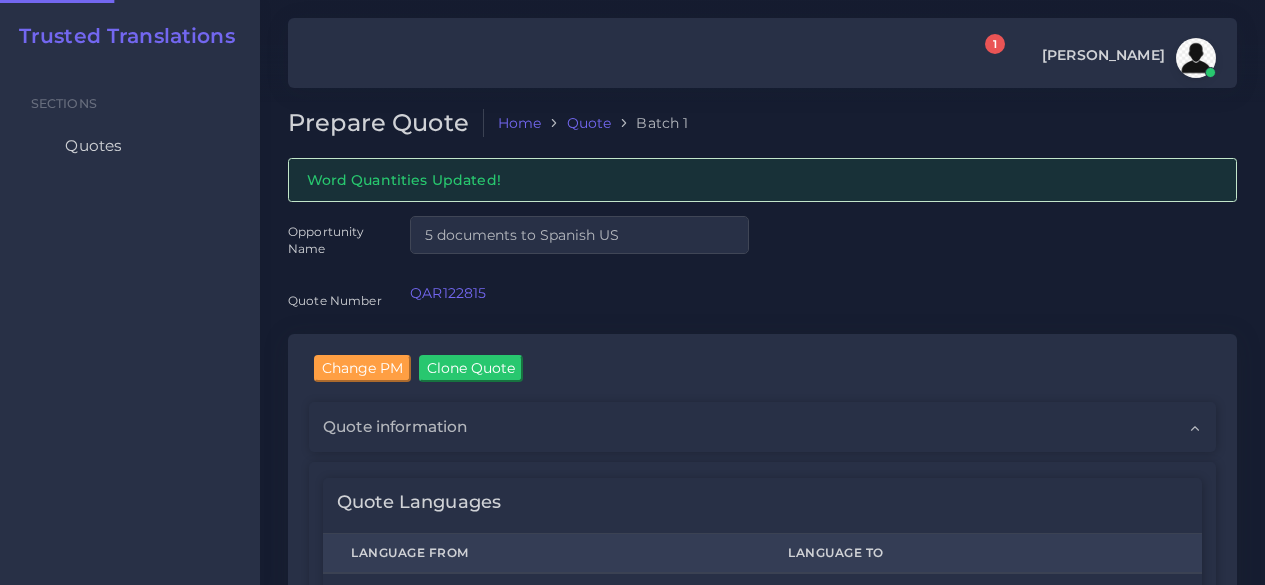 scroll, scrollTop: 0, scrollLeft: 0, axis: both 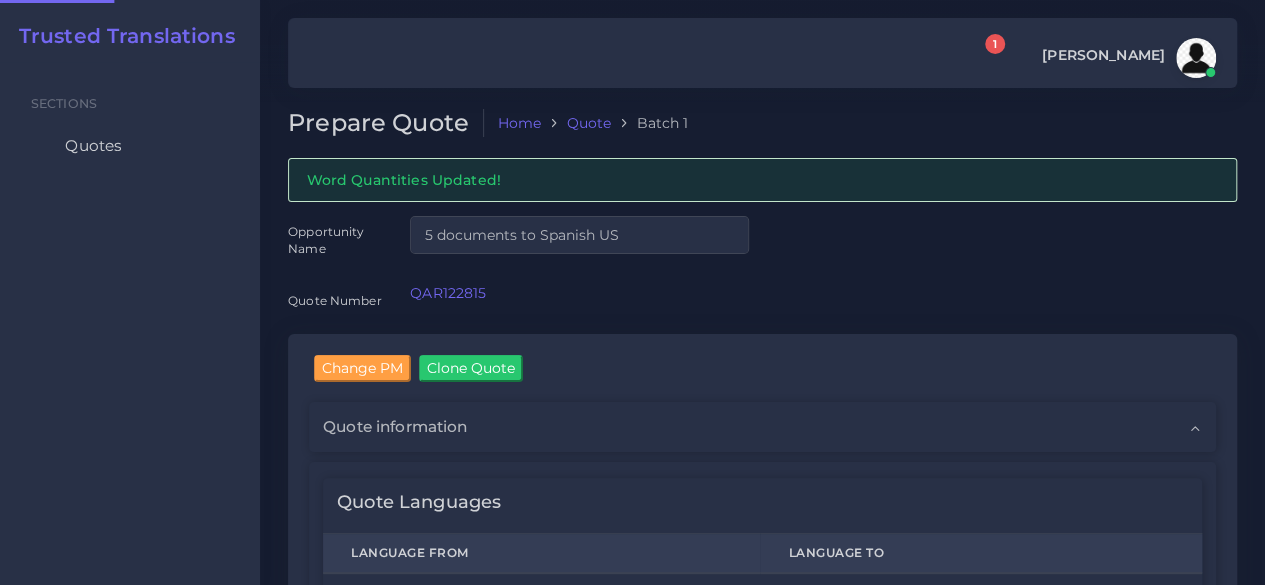type 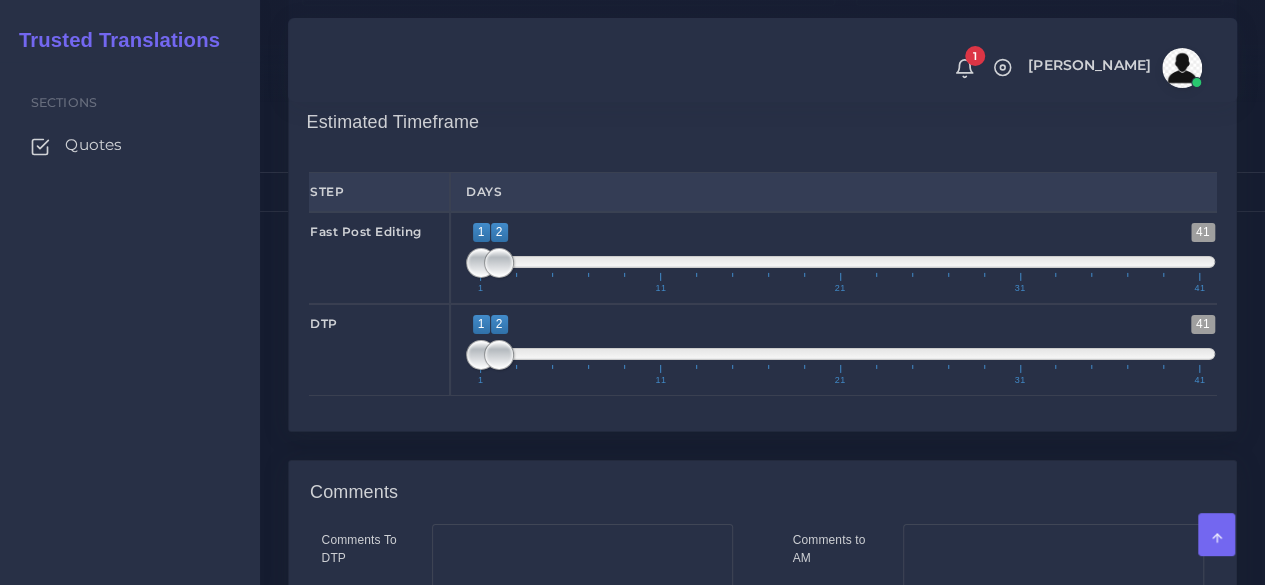 scroll, scrollTop: 3200, scrollLeft: 0, axis: vertical 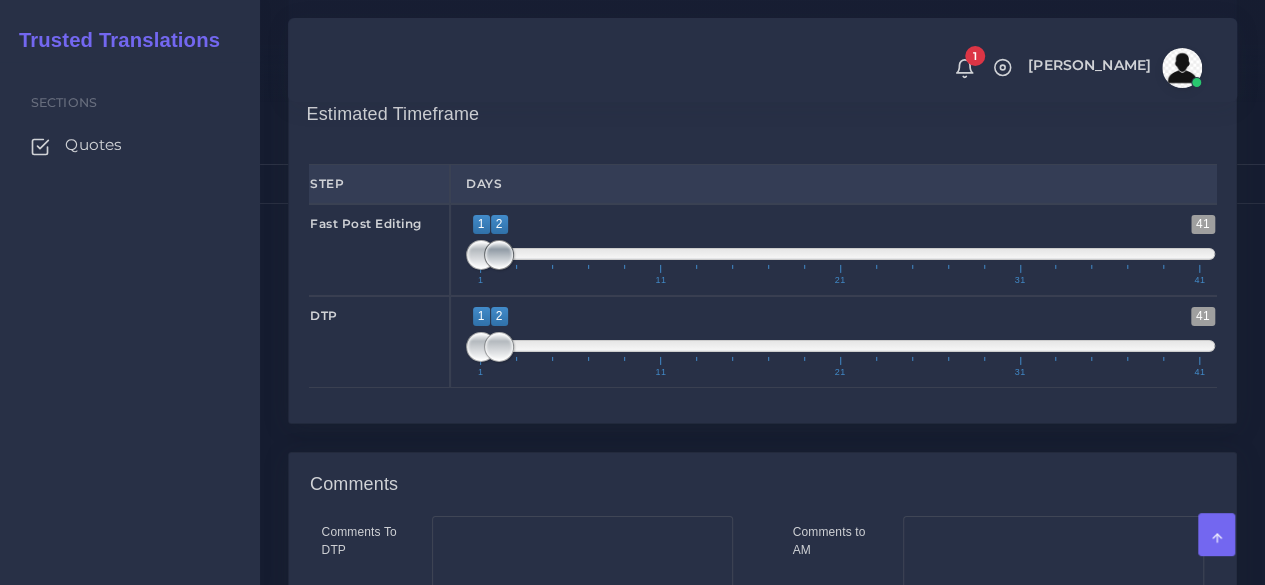 type on "1;1" 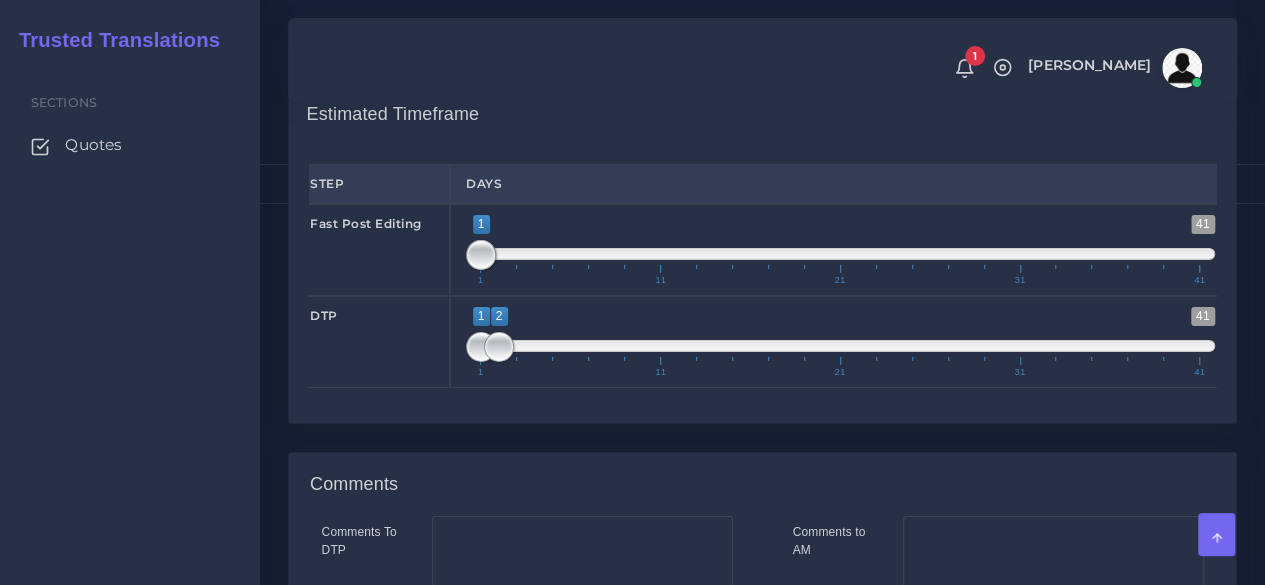type on "1;1" 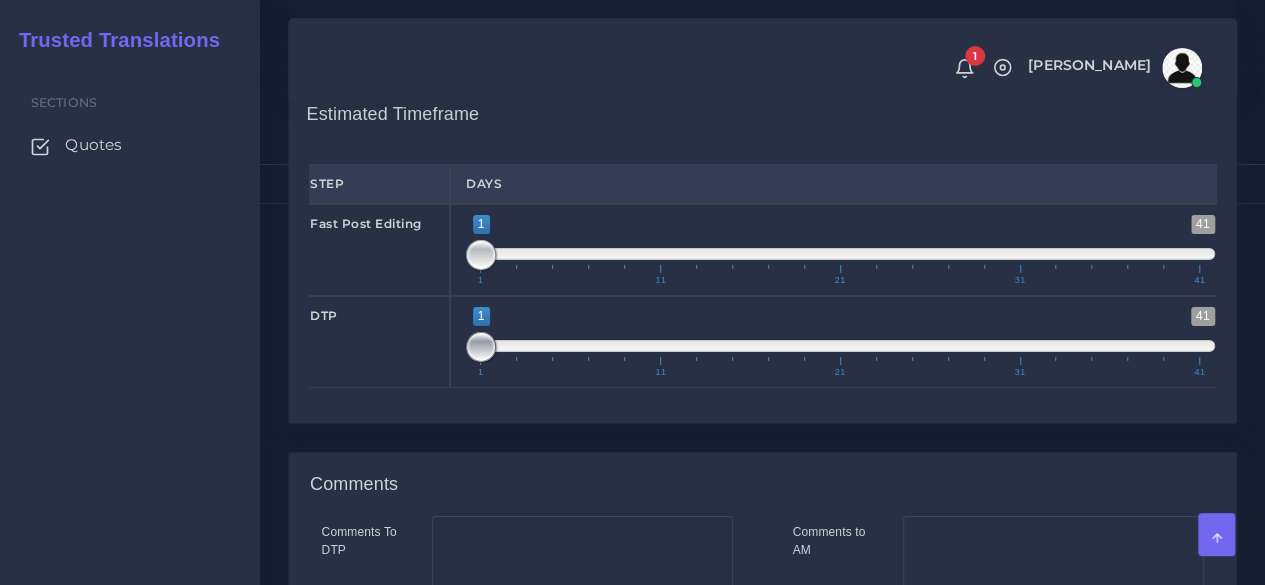 drag, startPoint x: 498, startPoint y: 422, endPoint x: 437, endPoint y: 422, distance: 61 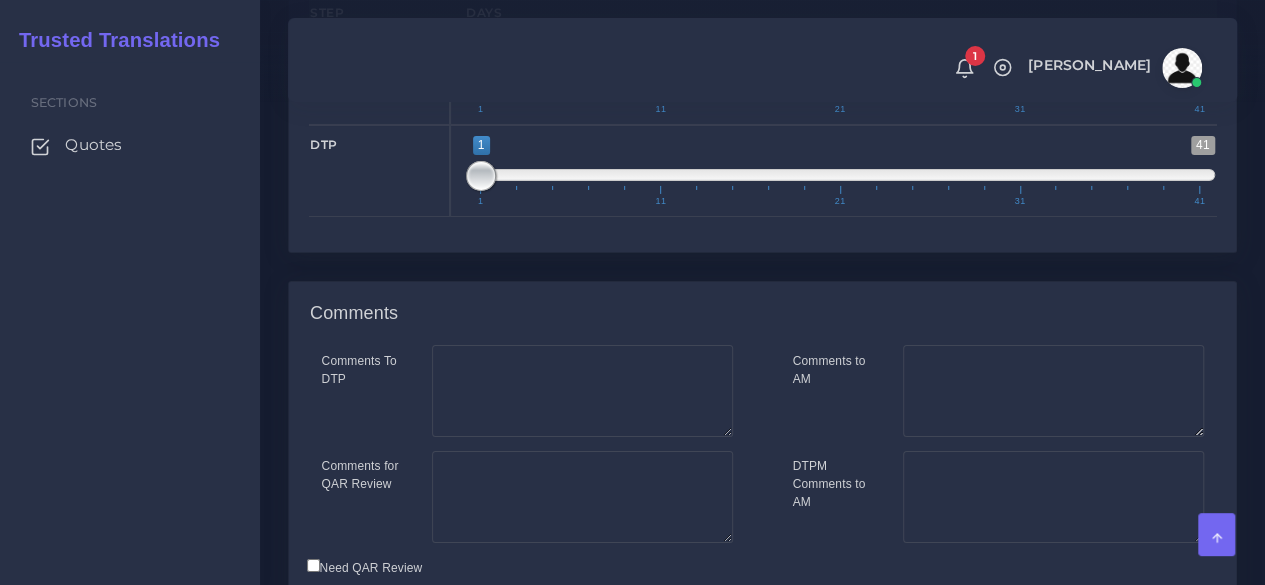 scroll, scrollTop: 3500, scrollLeft: 0, axis: vertical 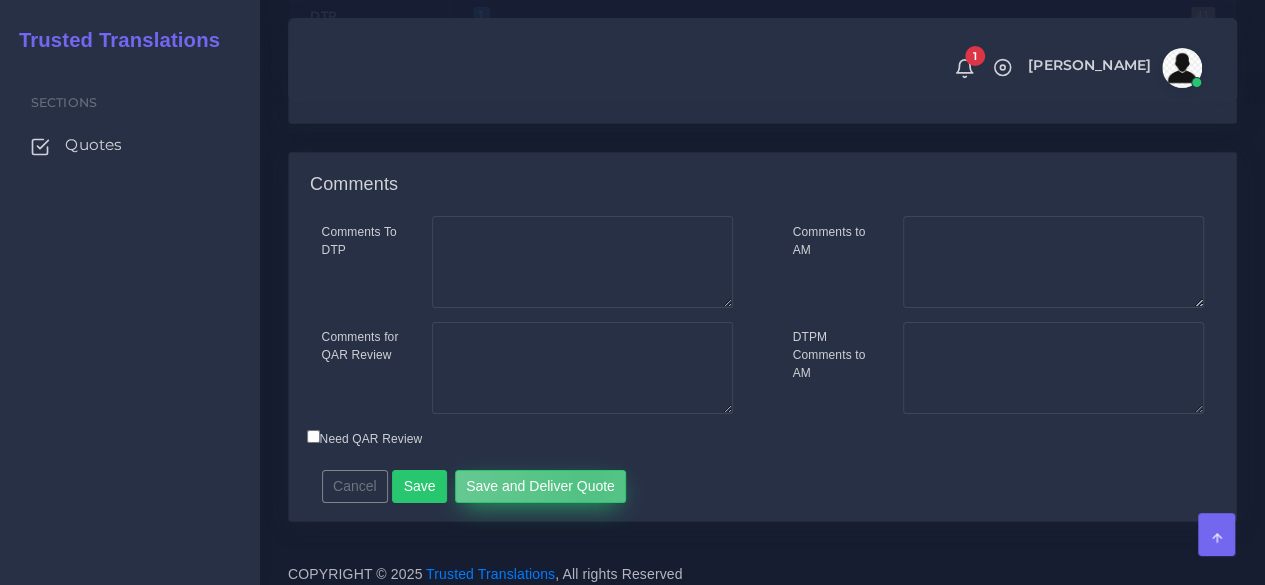 click on "Save and  Deliver Quote" at bounding box center [541, 487] 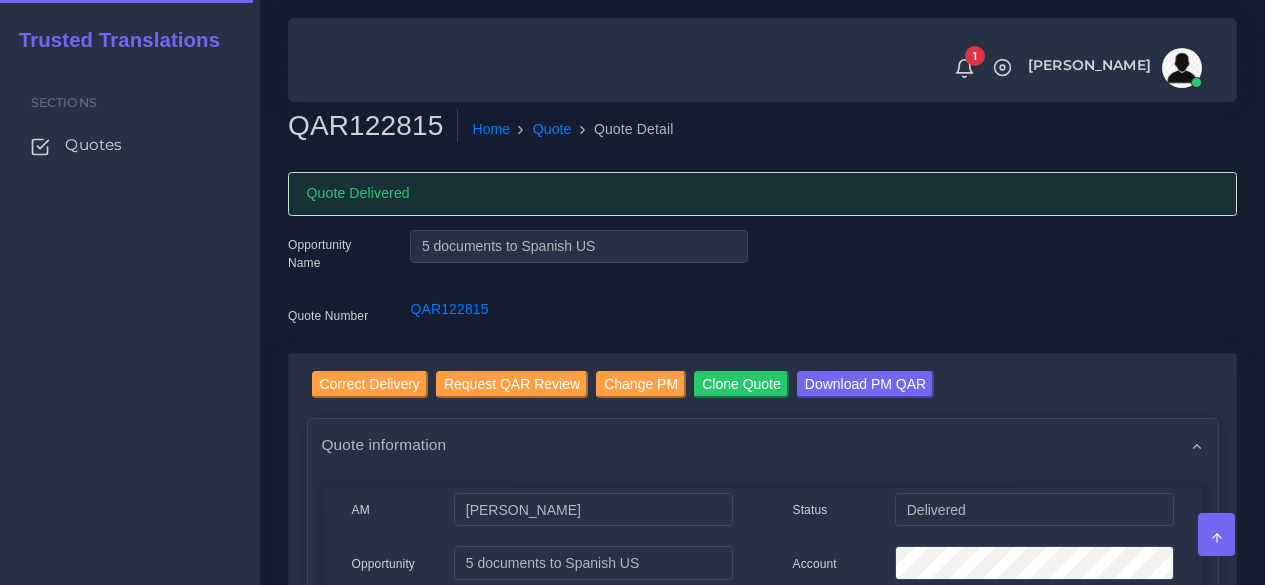 scroll, scrollTop: 0, scrollLeft: 0, axis: both 